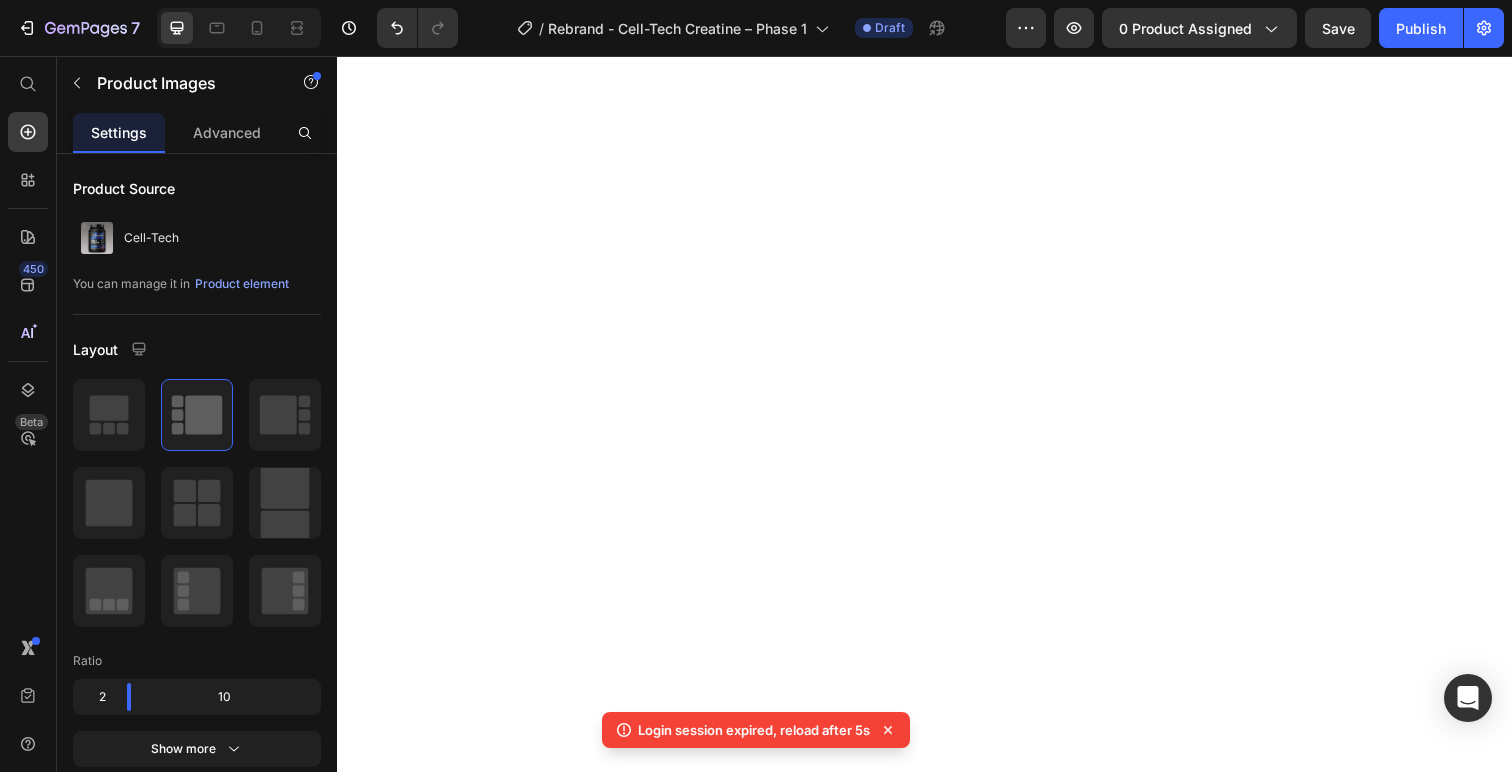 scroll, scrollTop: 0, scrollLeft: 0, axis: both 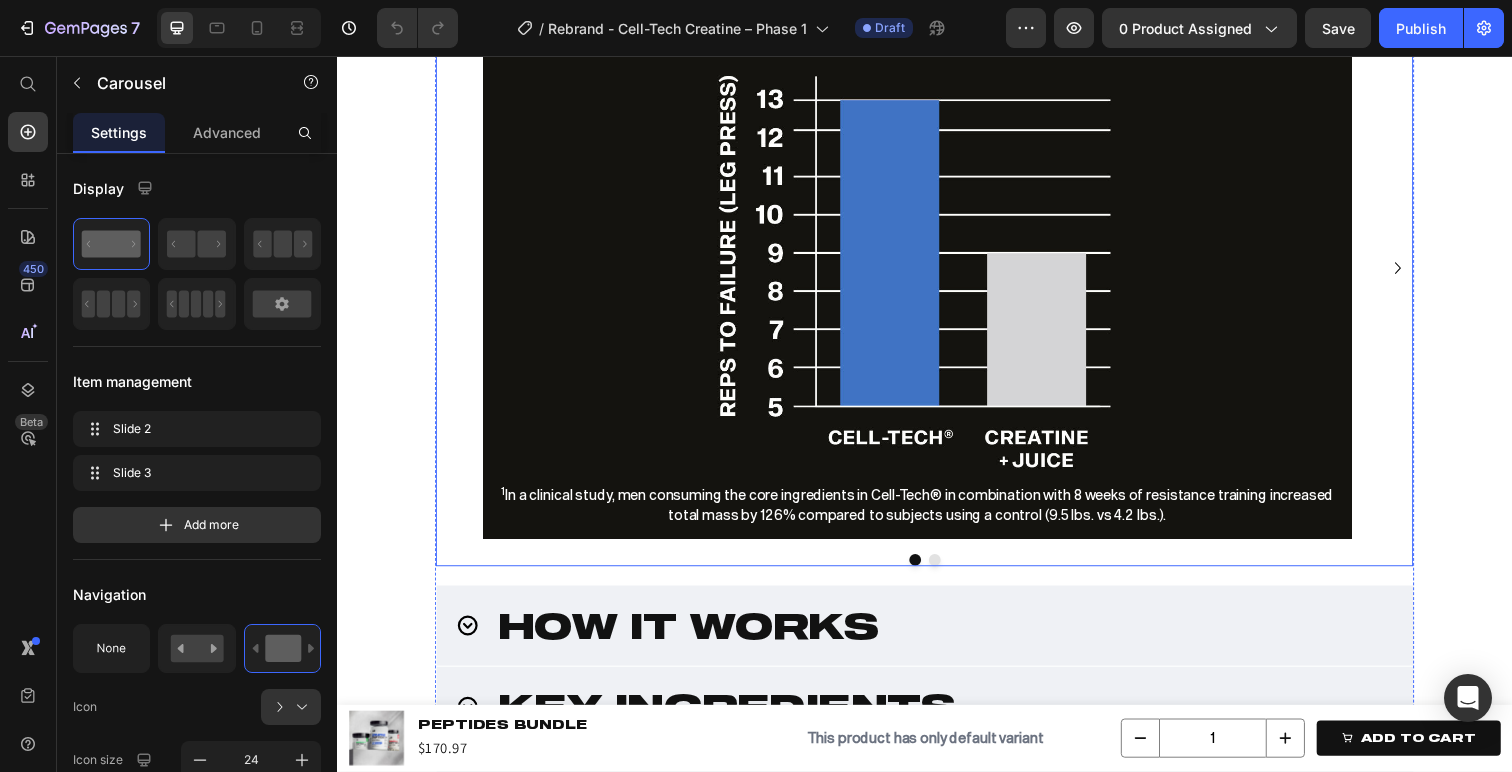 click at bounding box center [937, 571] 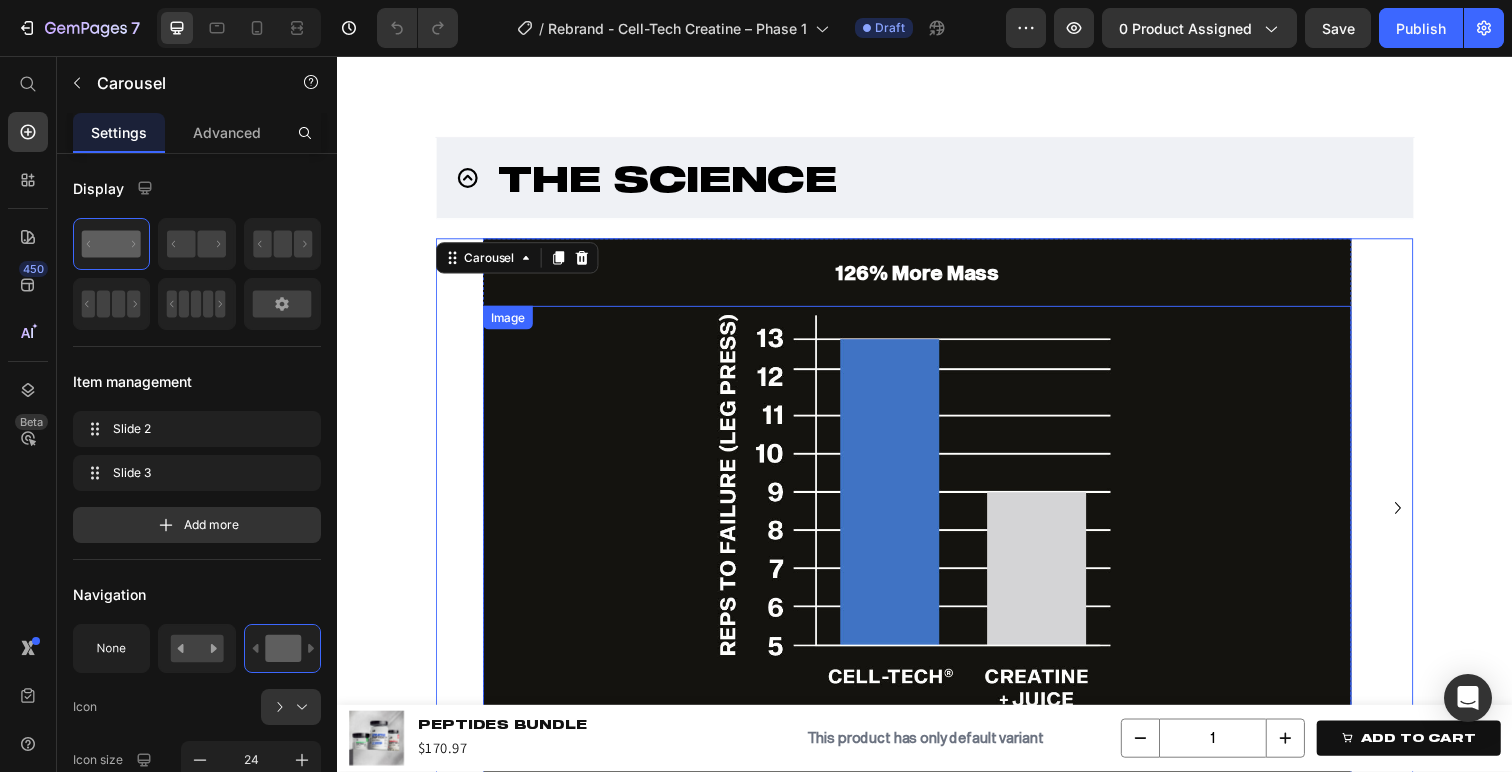 scroll, scrollTop: 2394, scrollLeft: 0, axis: vertical 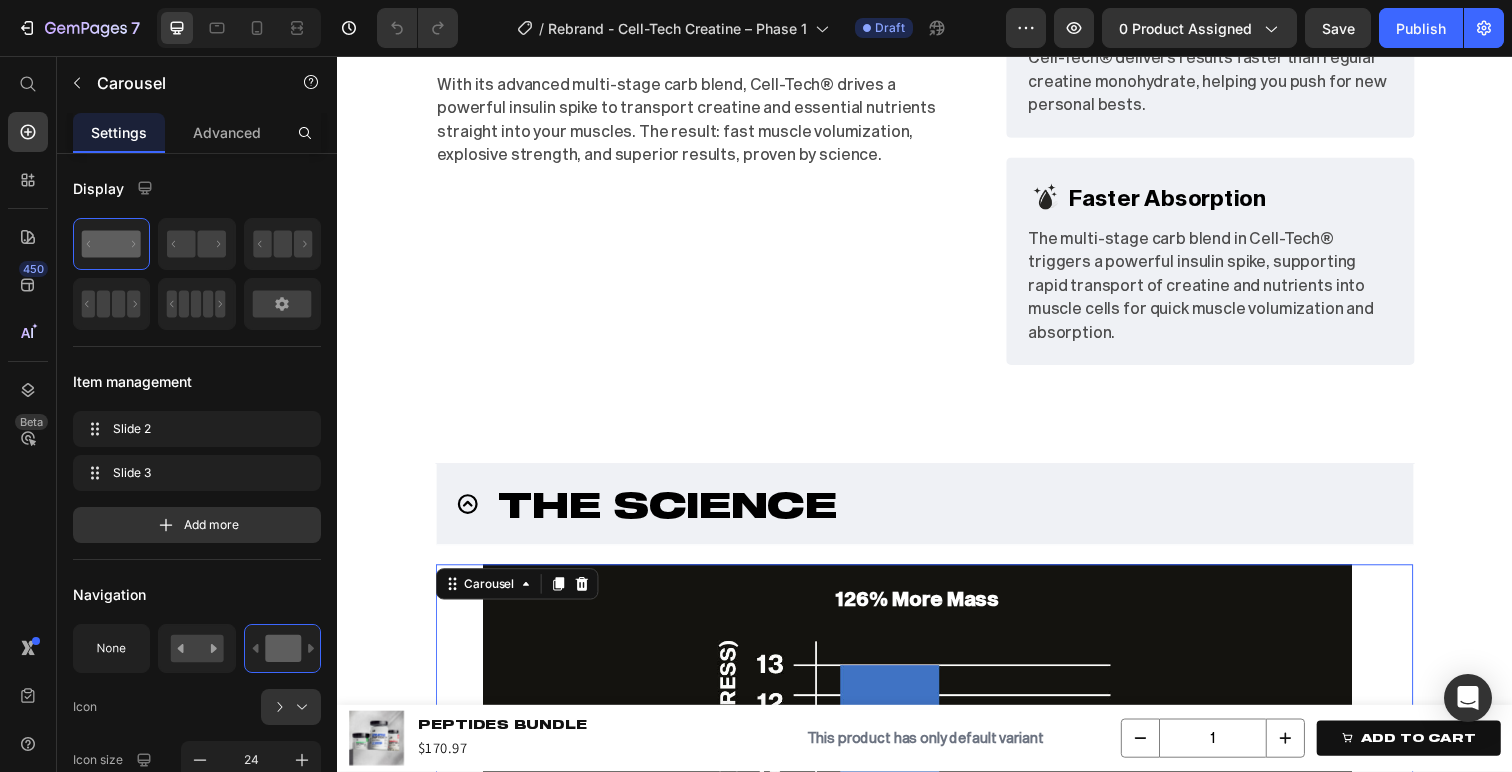 click on "126% More Mass Heading Image 1 In a clinical study, men consuming the core ingredients in Cell-Tech® in combination with 8 weeks of resistance training increased total mass by 126% compared to subjects using a control (9.5 lbs. vs 4.2 lbs.). Text Block Row 44% Better Heading Image 1 In a clinical study, men consuming the core ingredients in Cell-Tech® in combination with 8 weeks of resistance training increased total mass by 126% compared to subjects using a control (9.5 lbs. vs 4.2 lbs.). Text Block Row" at bounding box center [937, 851] 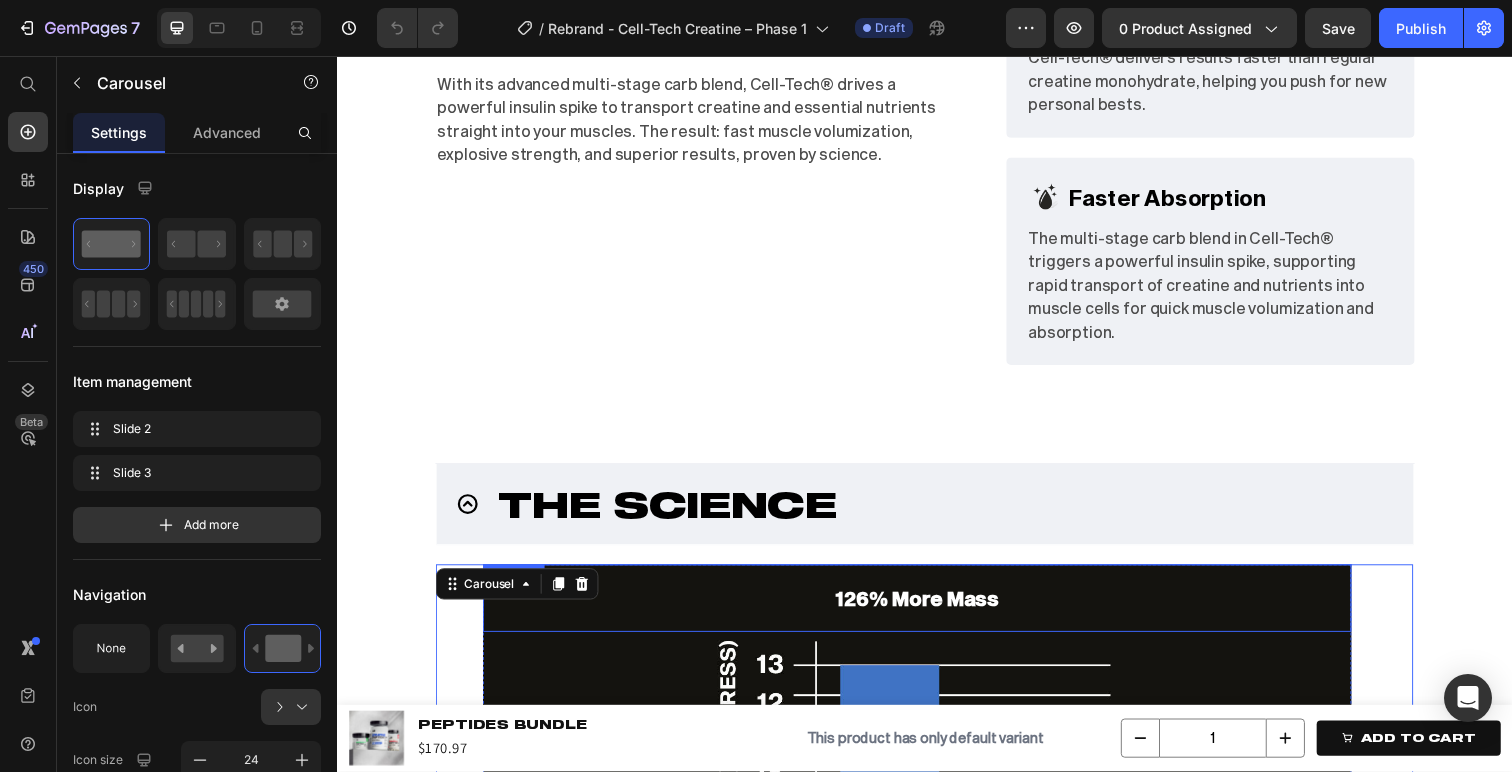 click on "126% More Mass" at bounding box center (929, 610) 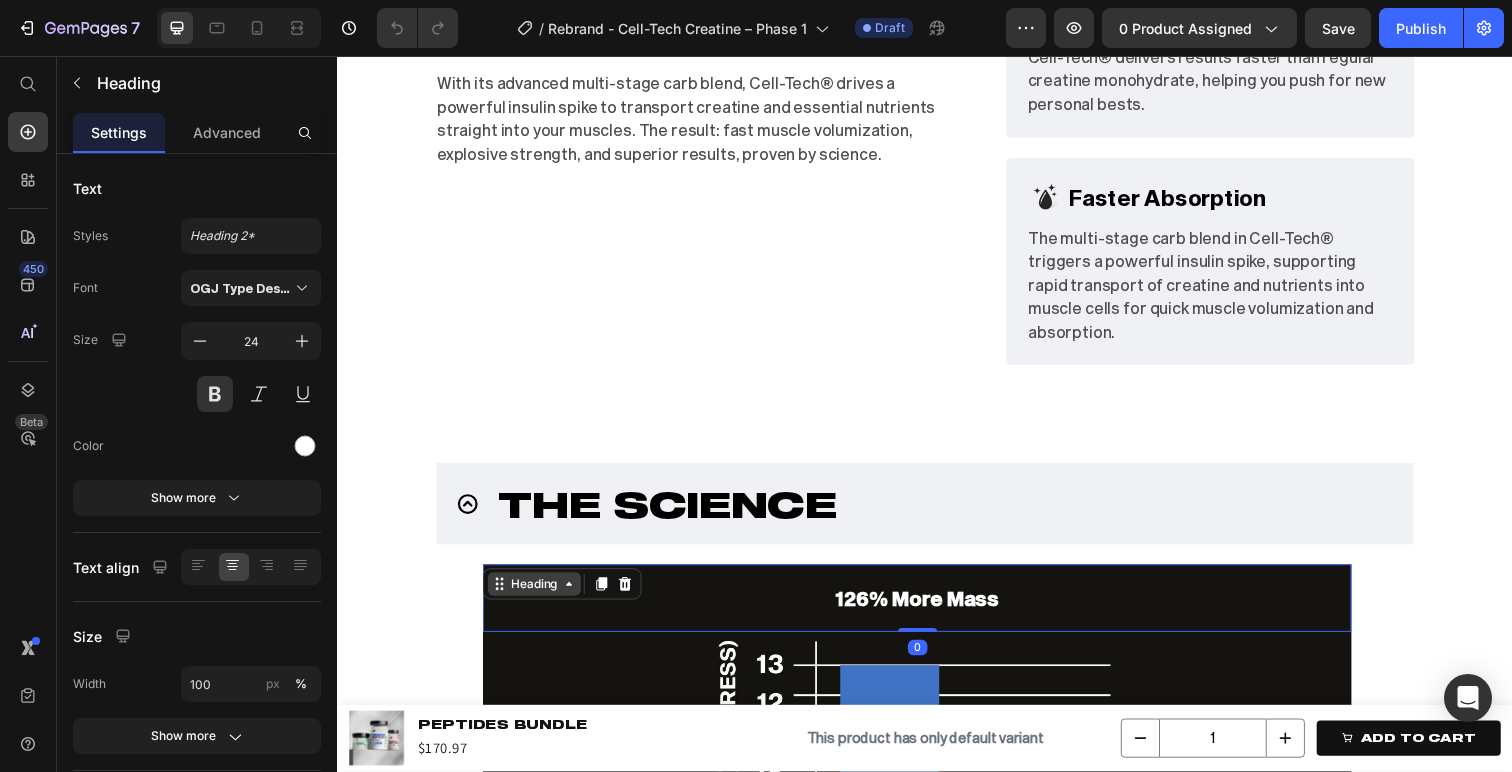 click on "Heading" at bounding box center [538, 596] 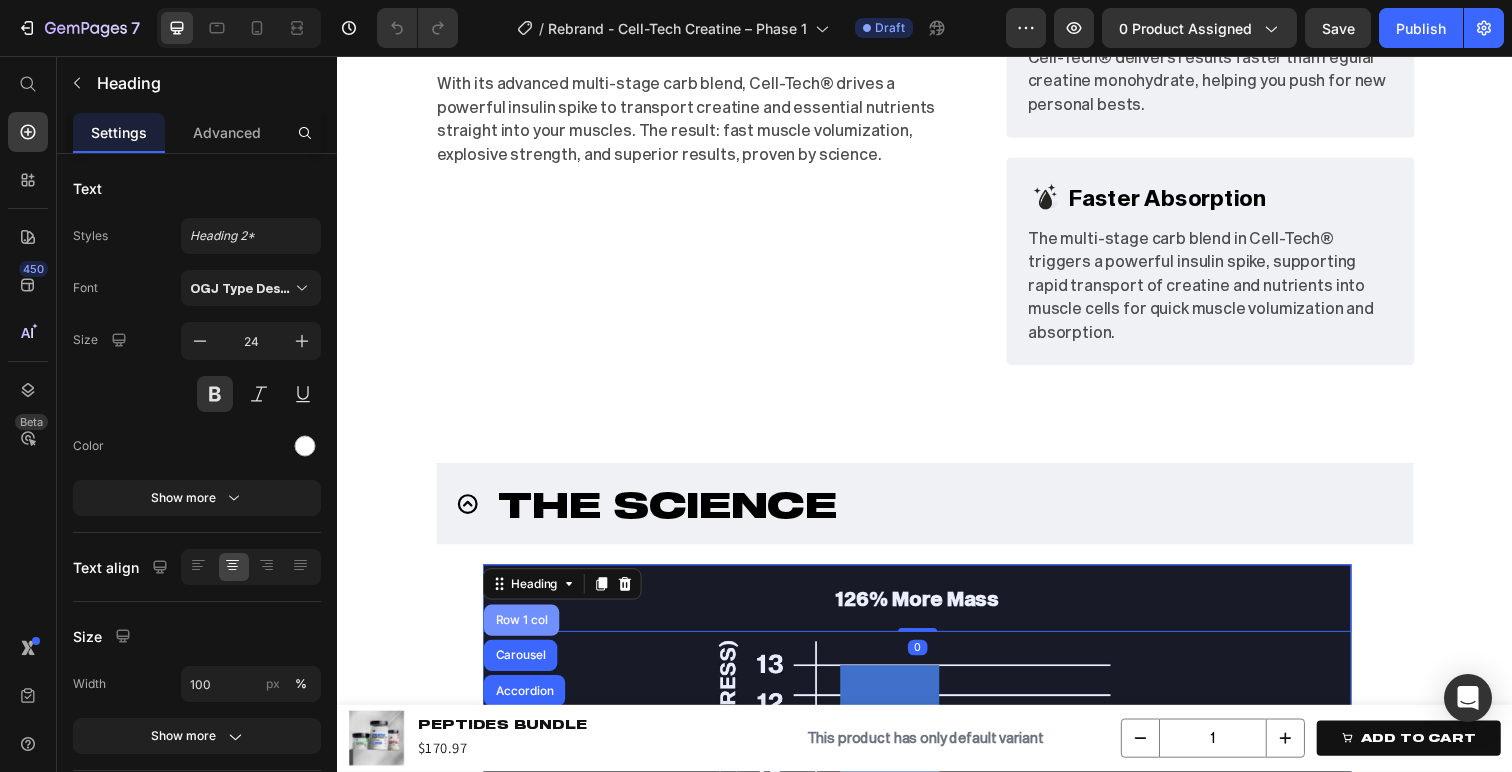 click on "Row 1 col" at bounding box center (525, 633) 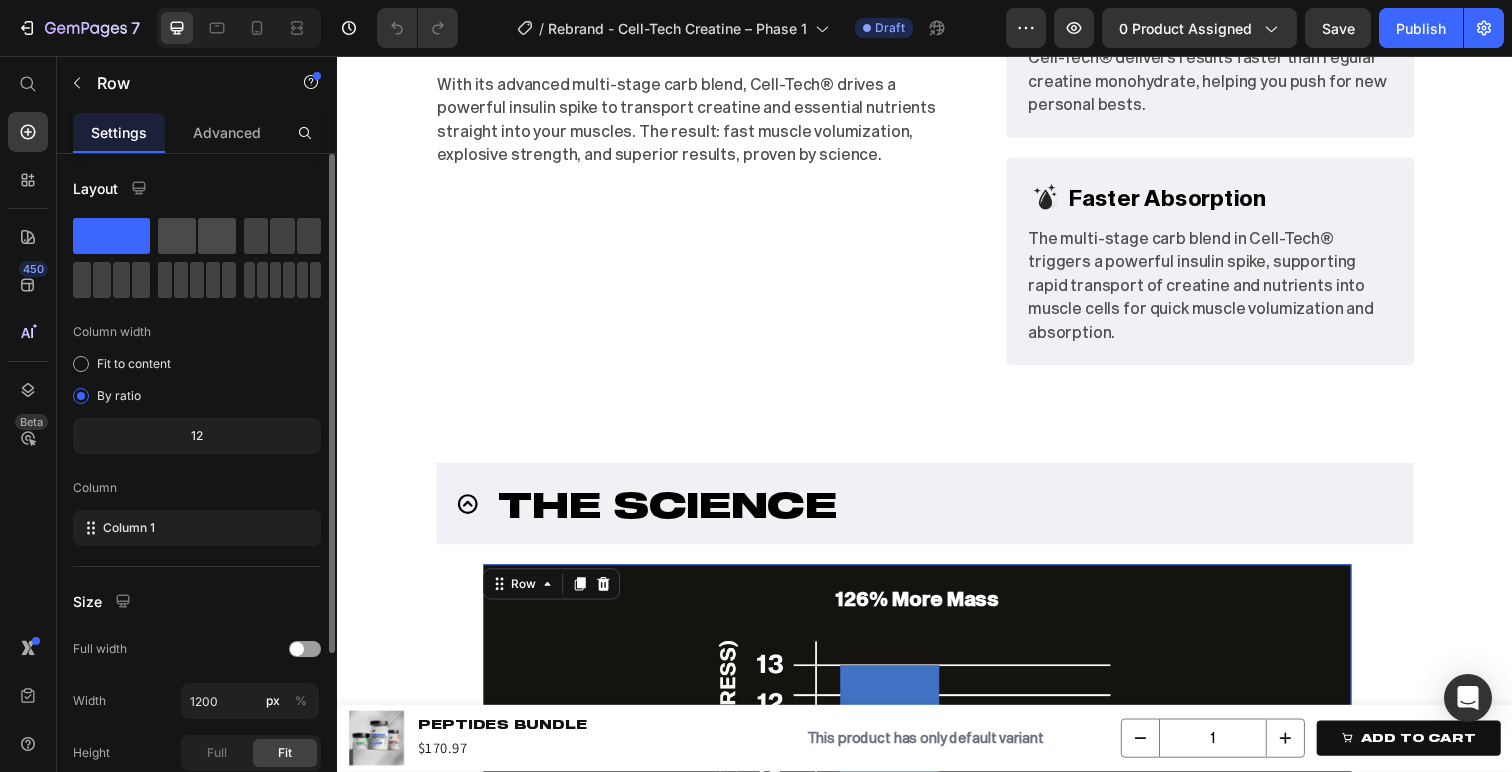 click 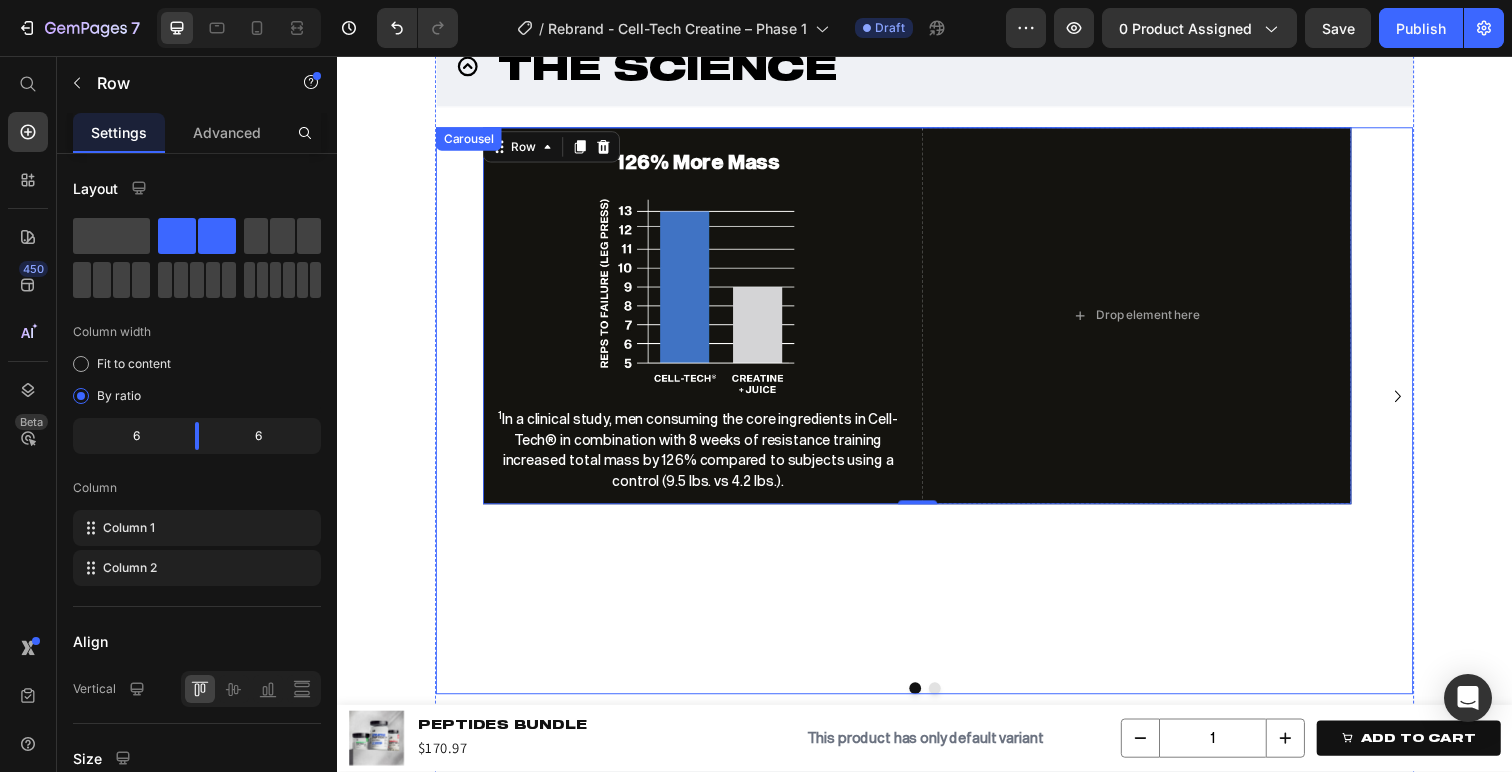 scroll, scrollTop: 2946, scrollLeft: 0, axis: vertical 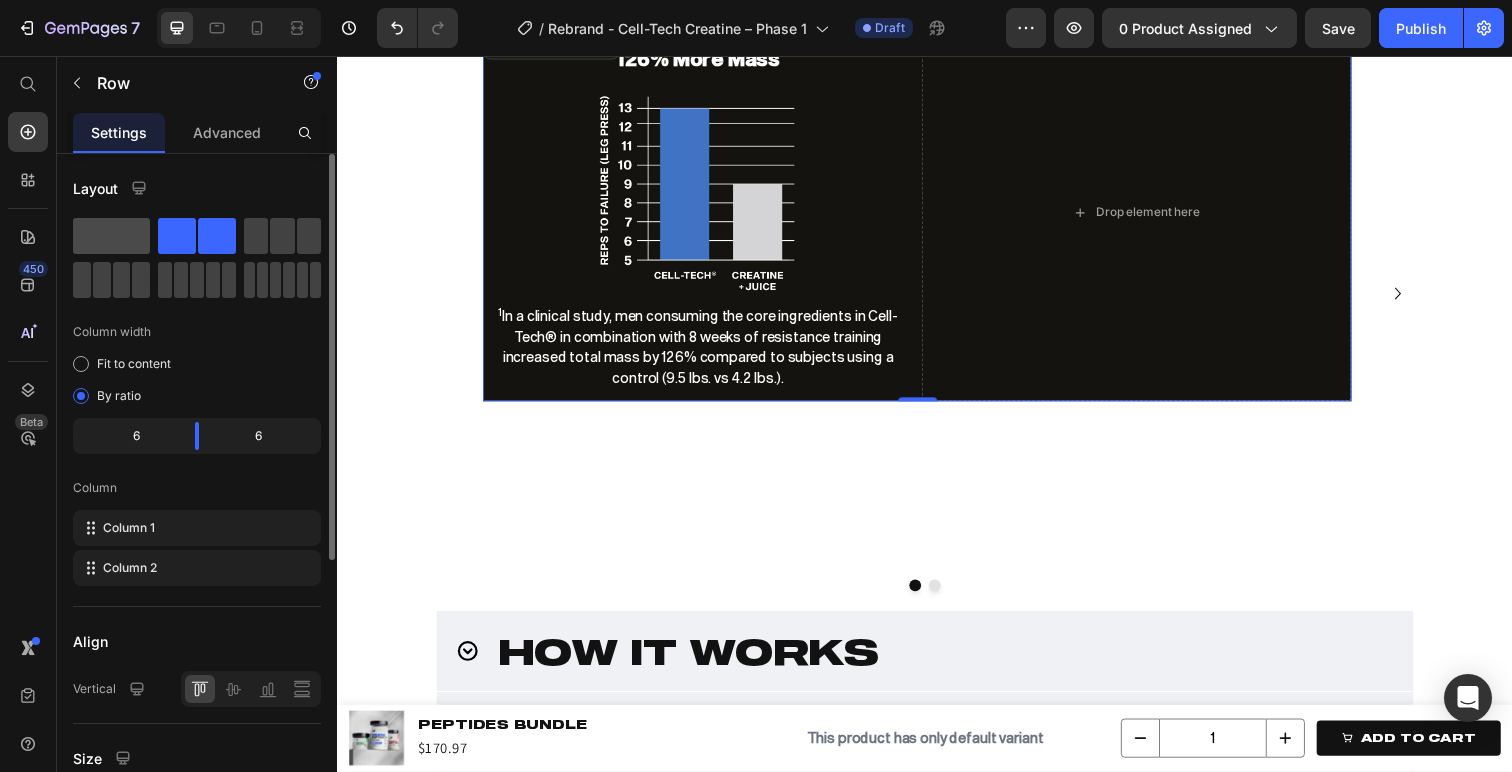 click 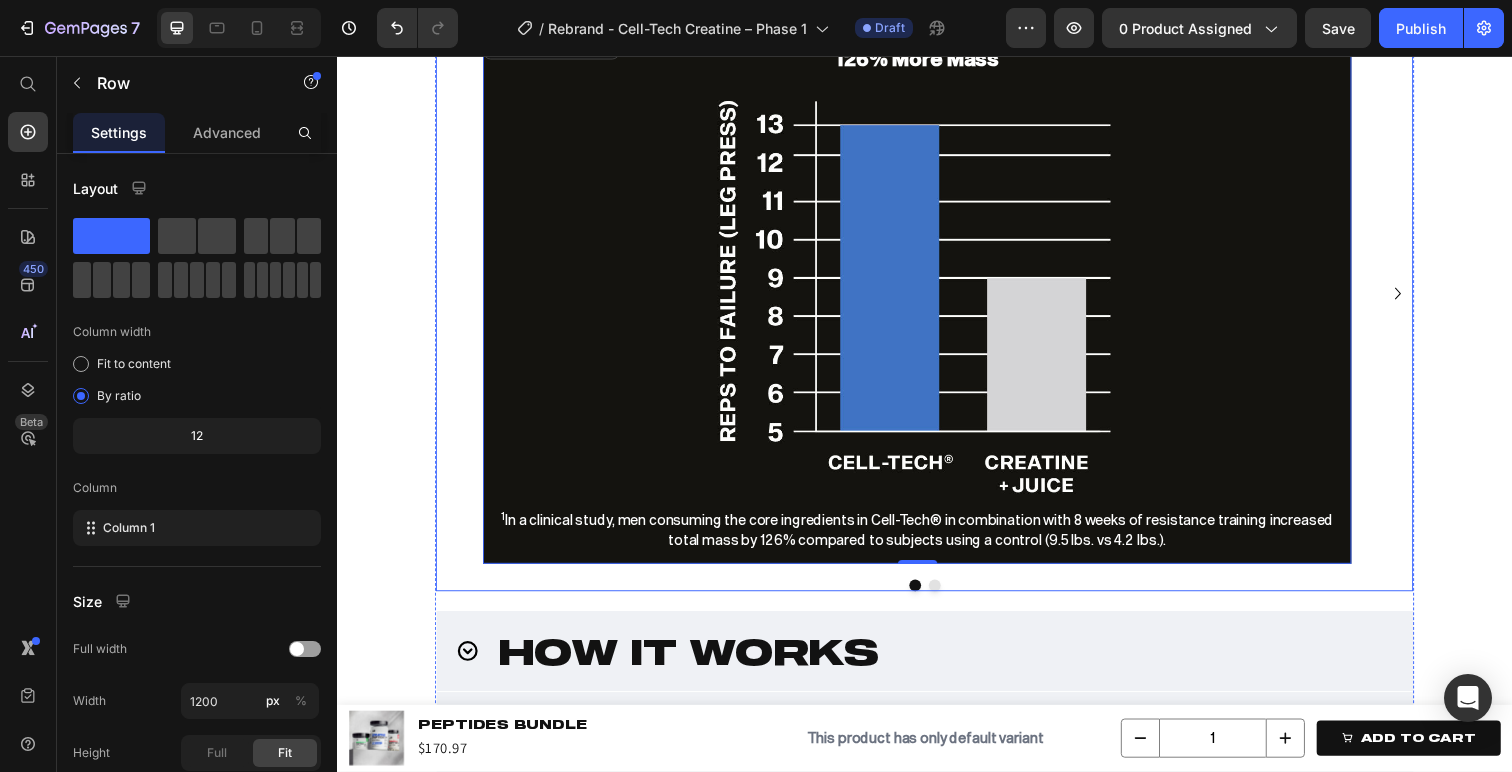 click on "126% More Mass Heading Image 1 In a clinical study, men consuming the core ingredients in Cell-Tech® in combination with 8 weeks of resistance training increased total mass by 126% compared to subjects using a control (9.5 lbs. vs 4.2 lbs.). Text Block Row   0 44% Better Heading Image 1 In a clinical study, men consuming the core ingredients in Cell-Tech® in combination with 8 weeks of resistance training increased total mass by 126% compared to subjects using a control (9.5 lbs. vs 4.2 lbs.). Text Block Row" at bounding box center (937, 313) 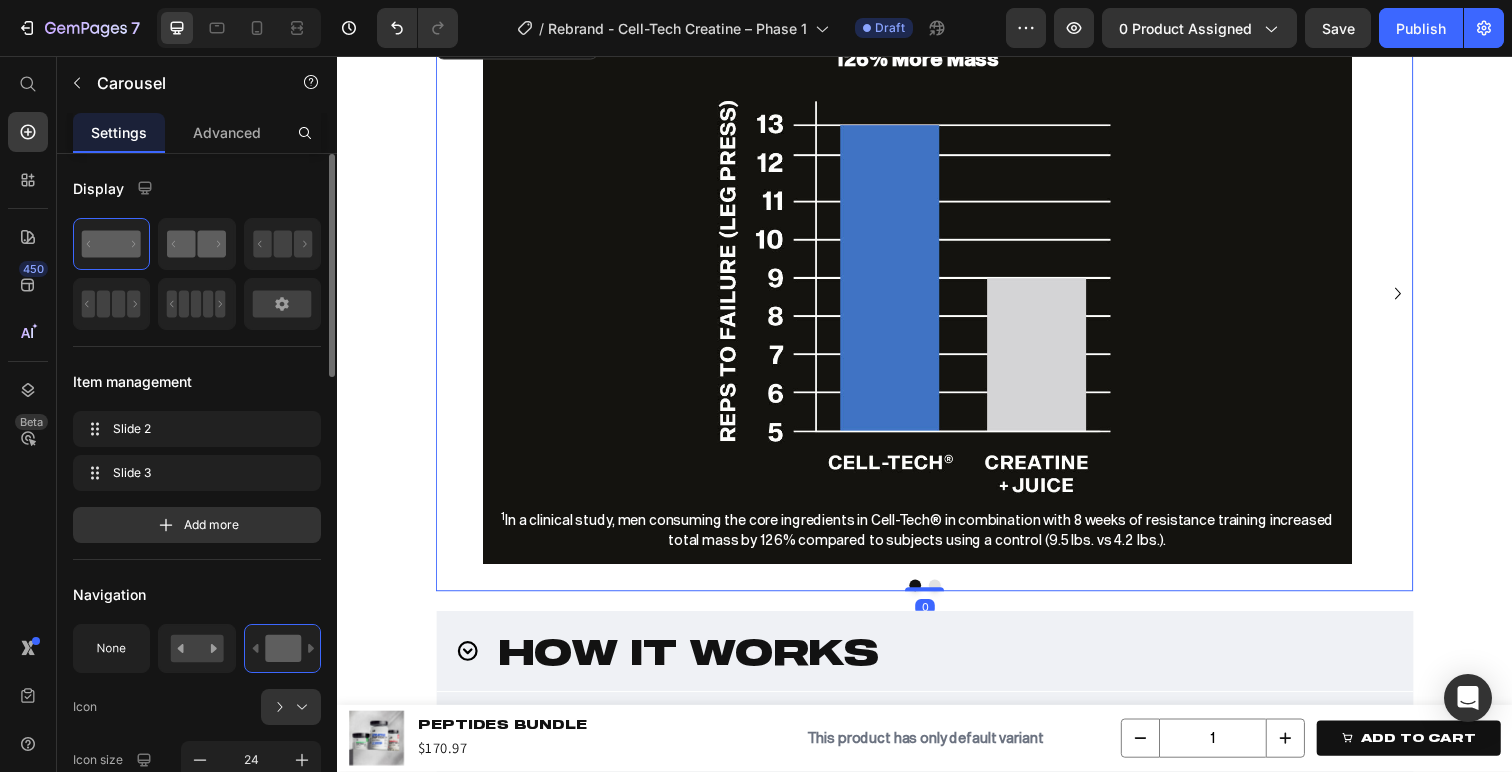 click 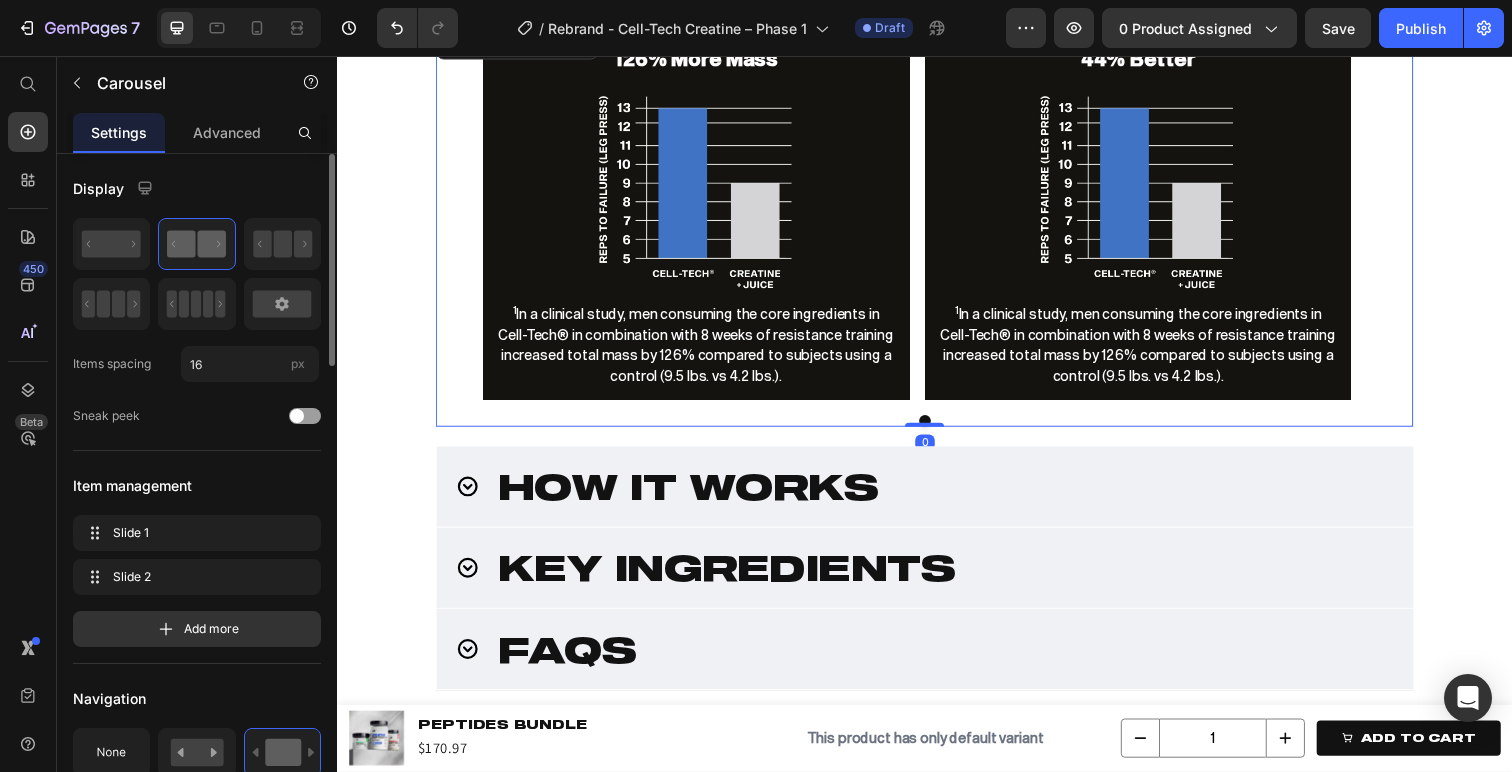 scroll, scrollTop: 2862, scrollLeft: 0, axis: vertical 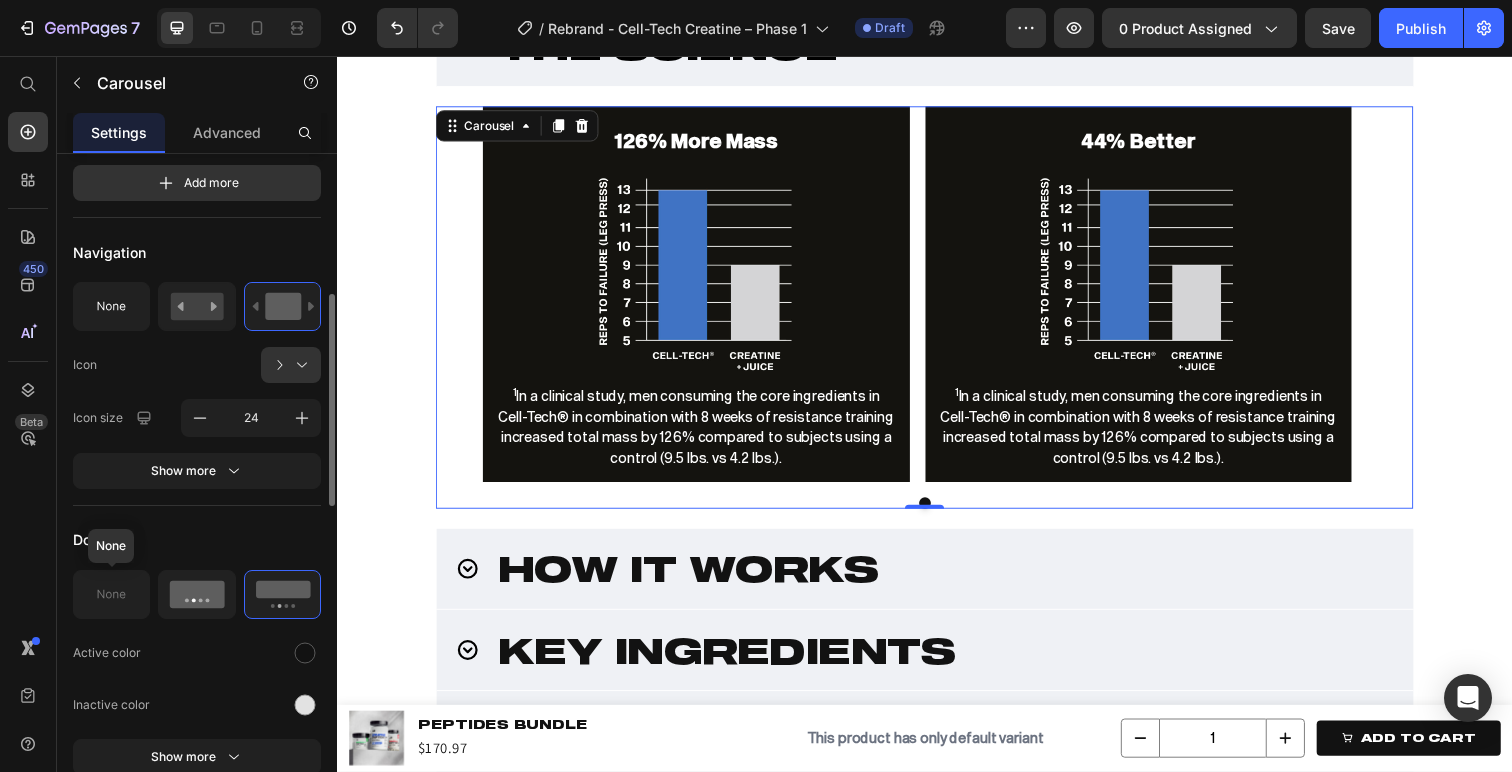 drag, startPoint x: 134, startPoint y: 590, endPoint x: 164, endPoint y: 585, distance: 30.413813 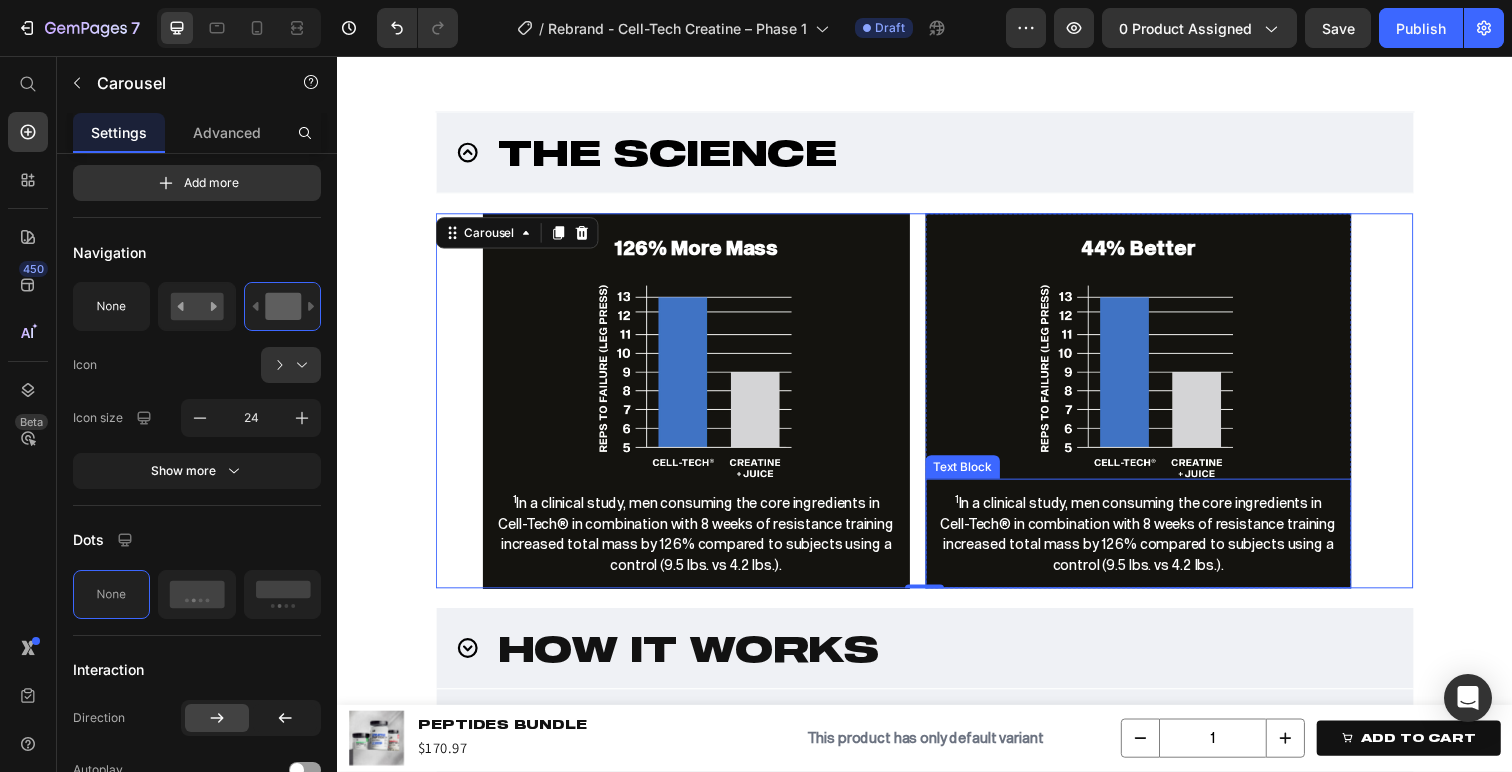 scroll, scrollTop: 2702, scrollLeft: 0, axis: vertical 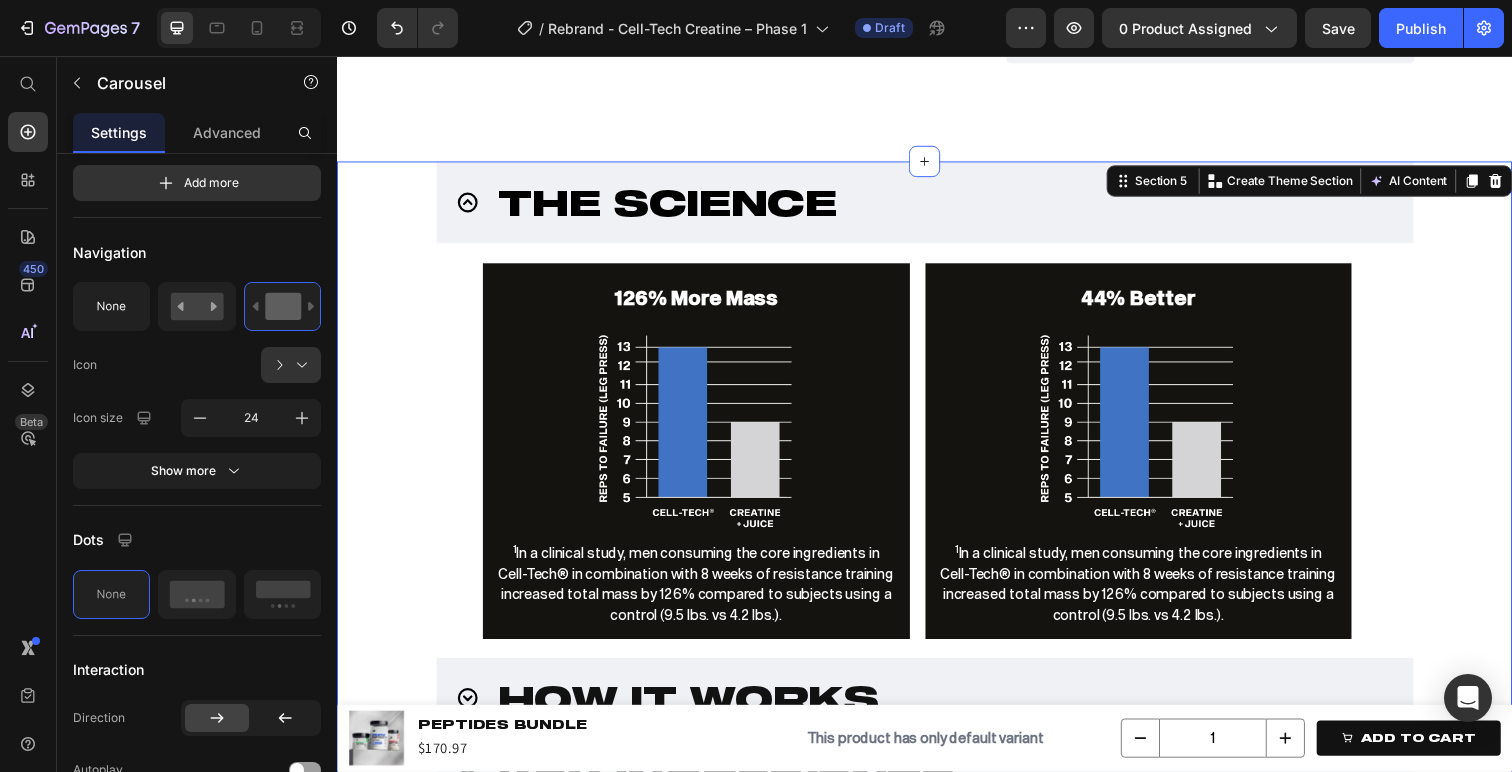 click on "the science
126% More Mass Heading Image 1 In a clinical study, men consuming the core ingredients in Cell-Tech® in combination with 8 weeks of resistance training increased total mass by 126% compared to subjects using a control (9.5 lbs. vs 4.2 lbs.). Text Block Row 44% Better Heading Image 1 In a clinical study, men consuming the core ingredients in Cell-Tech® in combination with 8 weeks of resistance training increased total mass by 126% compared to subjects using a control (9.5 lbs. vs 4.2 lbs.). Text Block Row
Carousel
how it works
Key Ingredients
FAQs Accordion Section 5   Create Theme Section AI Content Write with GemAI What would you like to describe here? Tone and Voice Persuasive Product Getting products... Show more Generate" at bounding box center [937, 543] 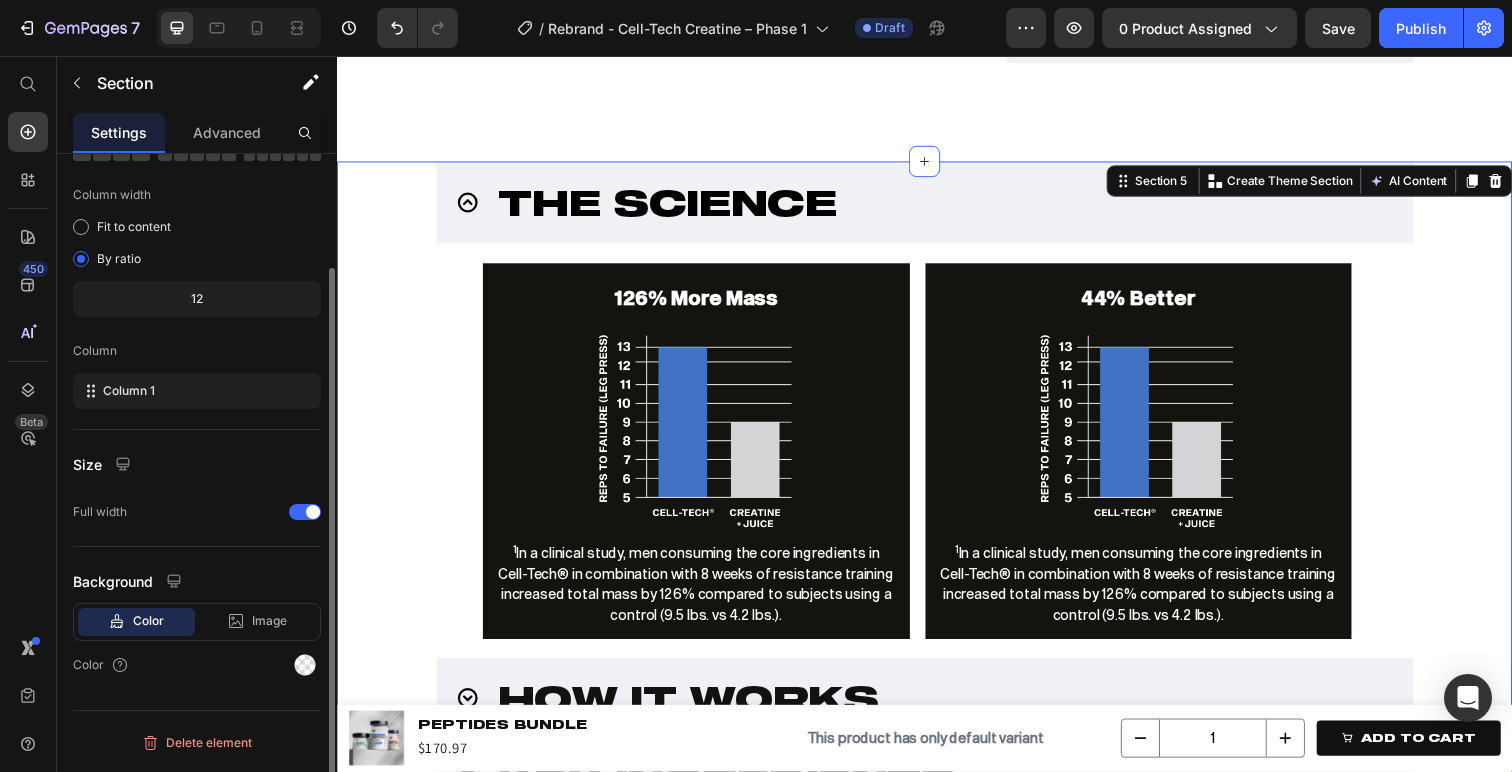 scroll, scrollTop: 0, scrollLeft: 0, axis: both 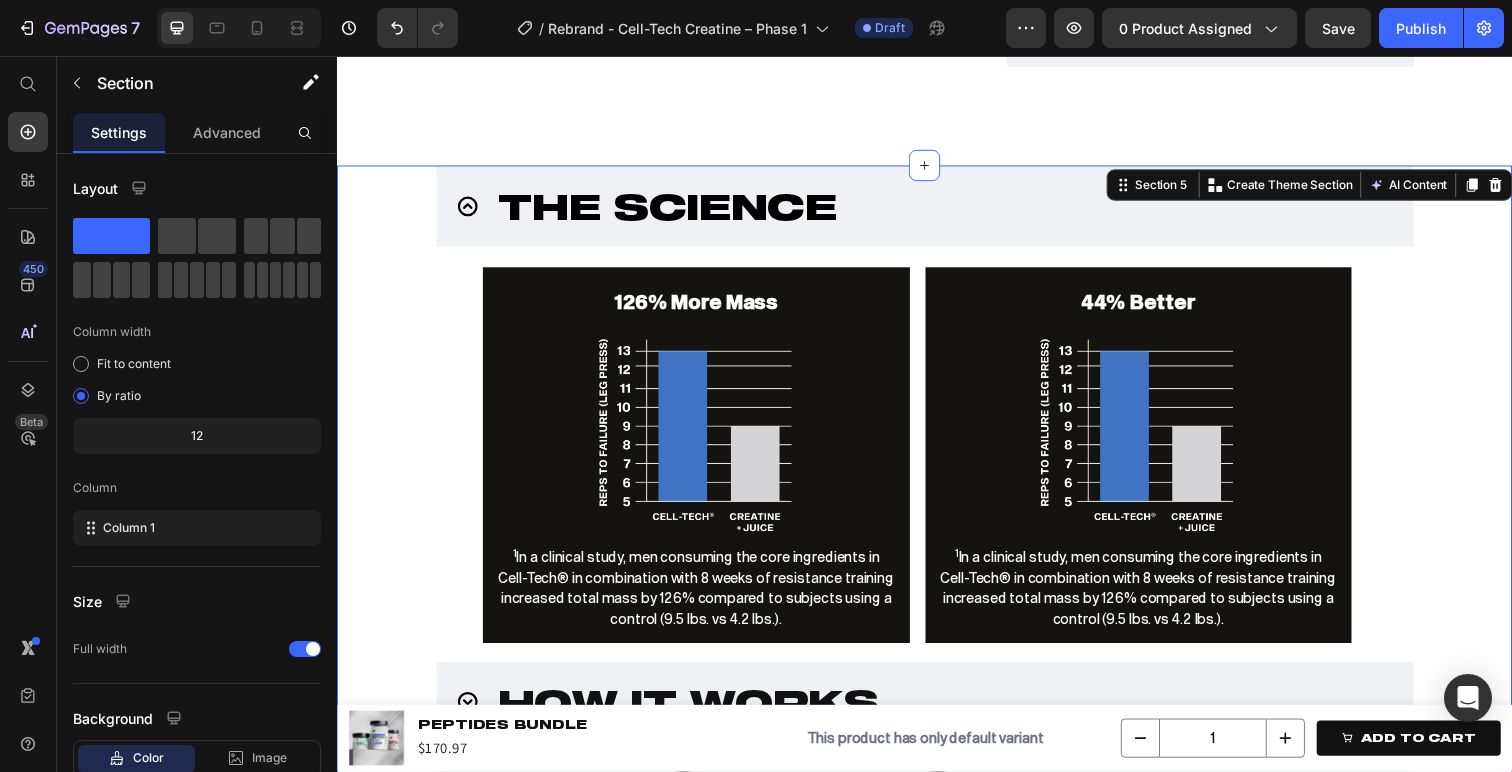 click on "1 In a clinical study, men consuming the core ingredients in Cell-Tech® in combination with 8 weeks of resistance training increased total mass by 126% compared to subjects using a control (9.5 lbs. vs 4.2 lbs.)." at bounding box center [1155, 599] 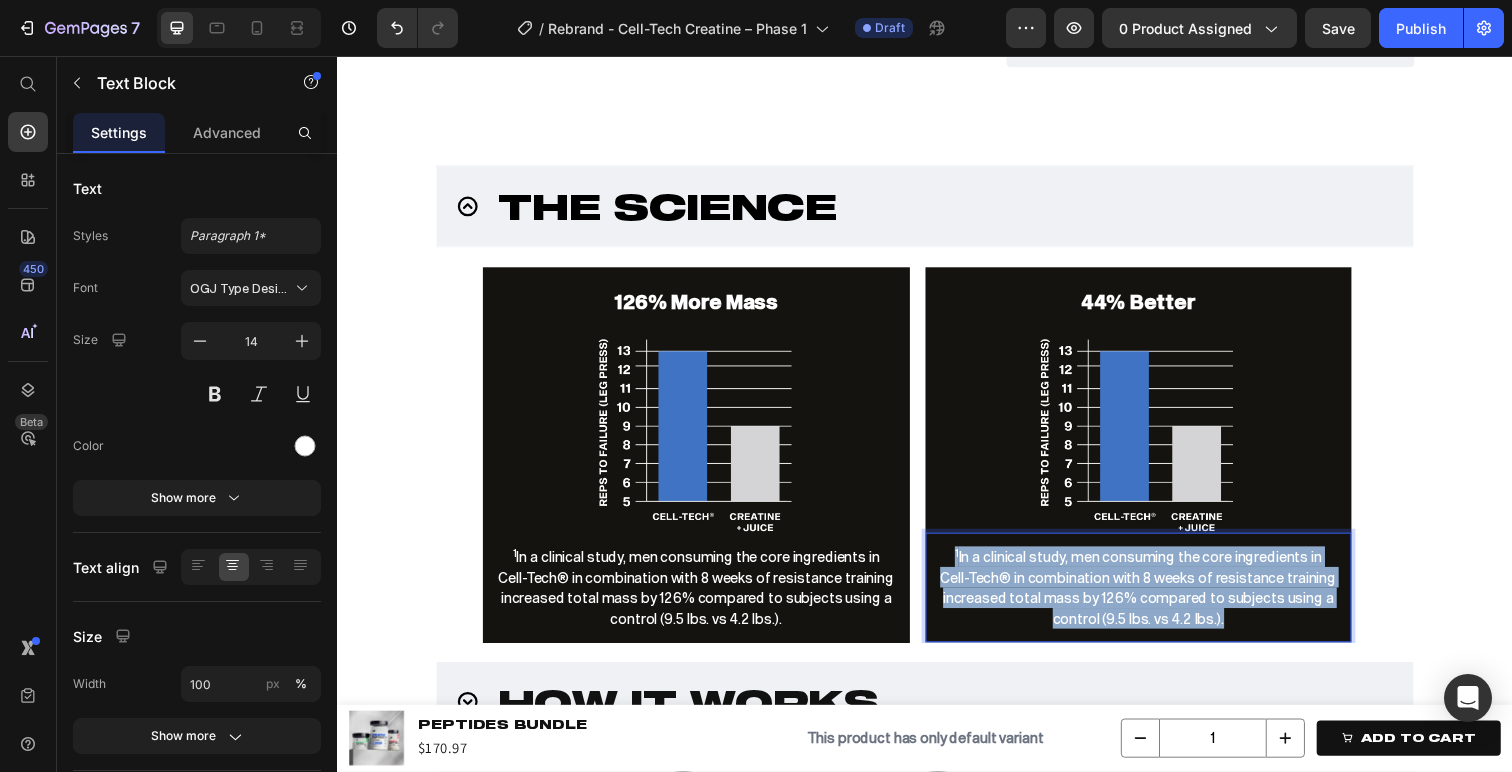 click on "1 In a clinical study, men consuming the core ingredients in Cell-Tech® in combination with 8 weeks of resistance training increased total mass by 126% compared to subjects using a control (9.5 lbs. vs 4.2 lbs.)." at bounding box center [1155, 599] 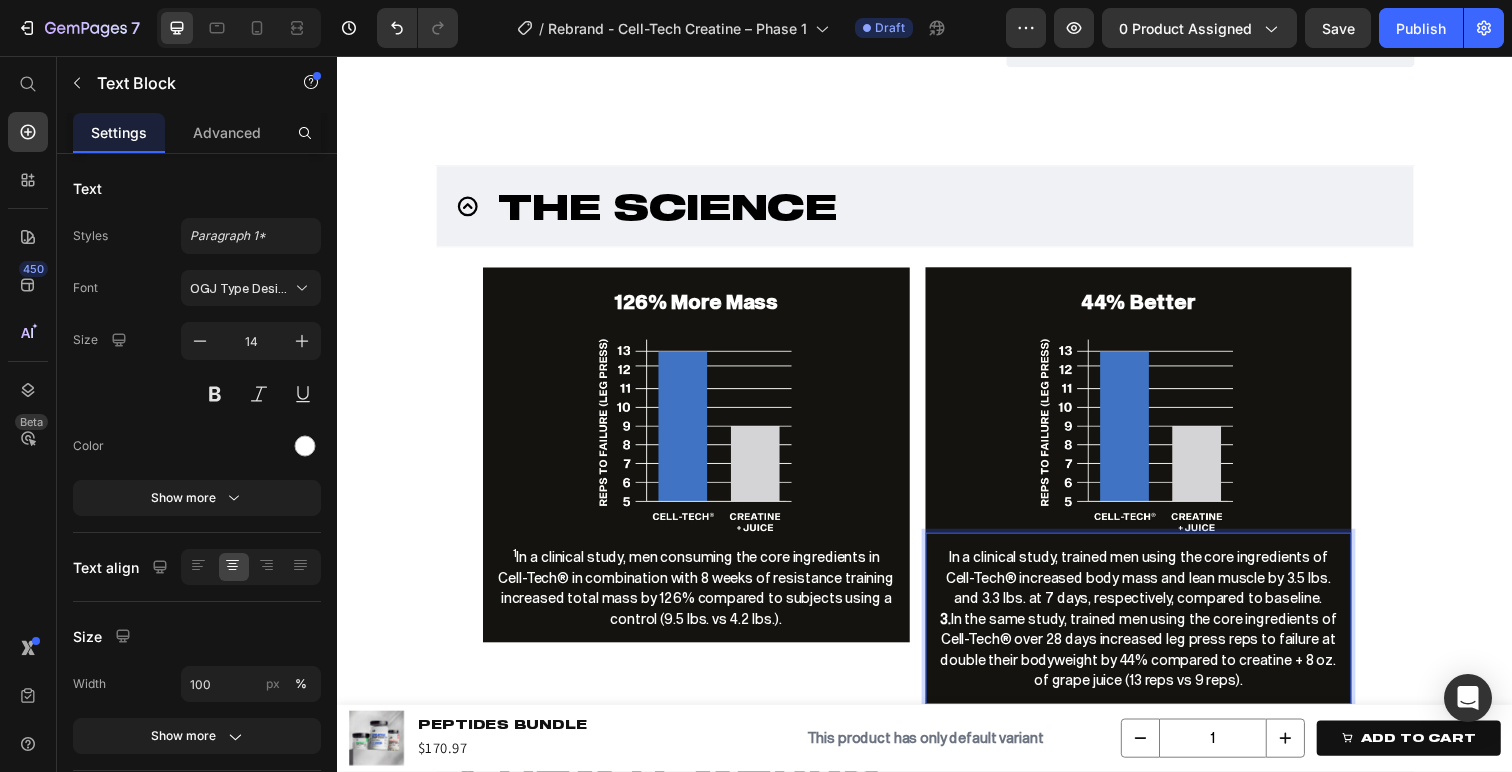 click on "In a clinical study, trained men using the core ingredients of Cell-Tech® increased body mass and lean muscle by 3.5 lbs. and 3.3 lbs. at 7 days, respectively, compared to baseline." at bounding box center (1156, 588) 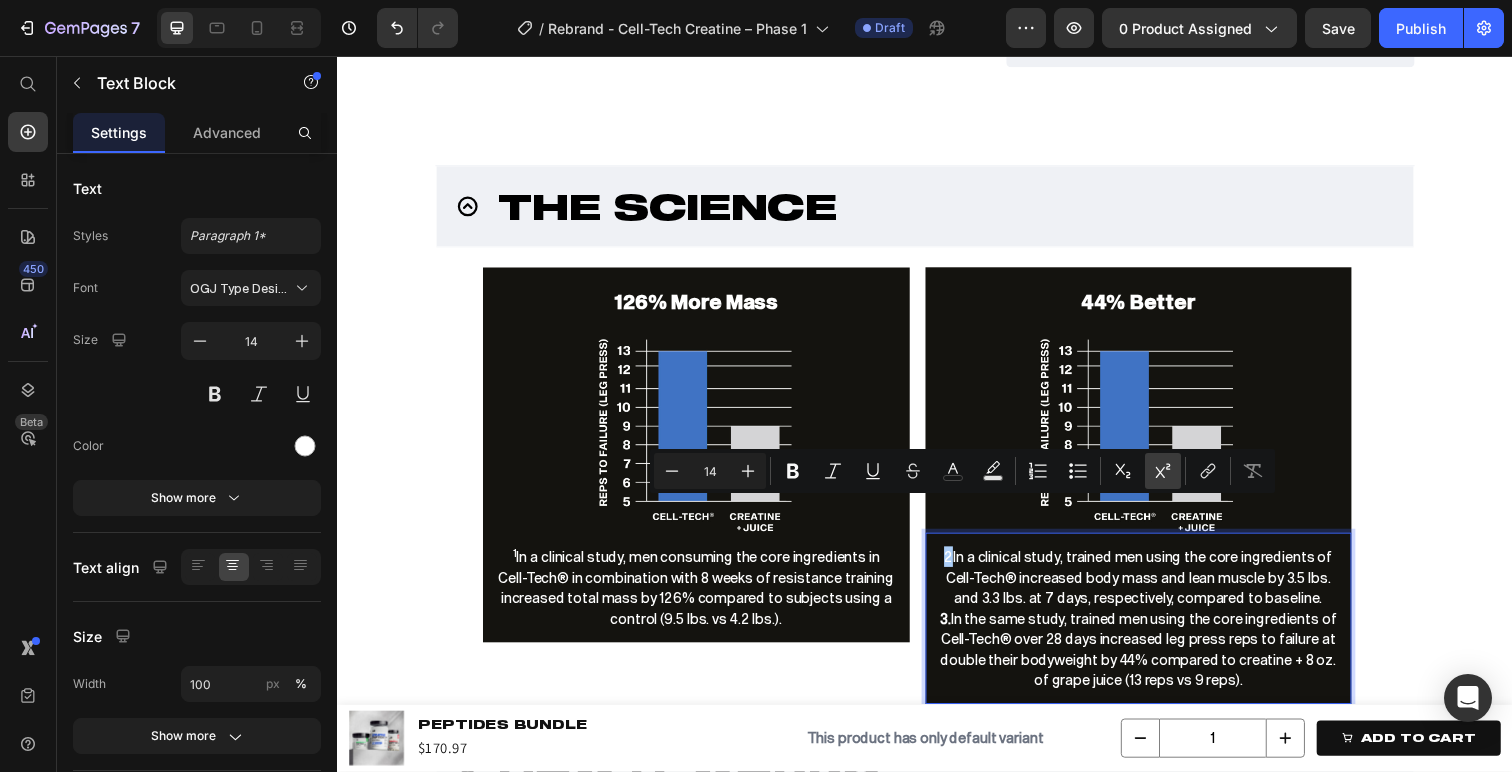 click 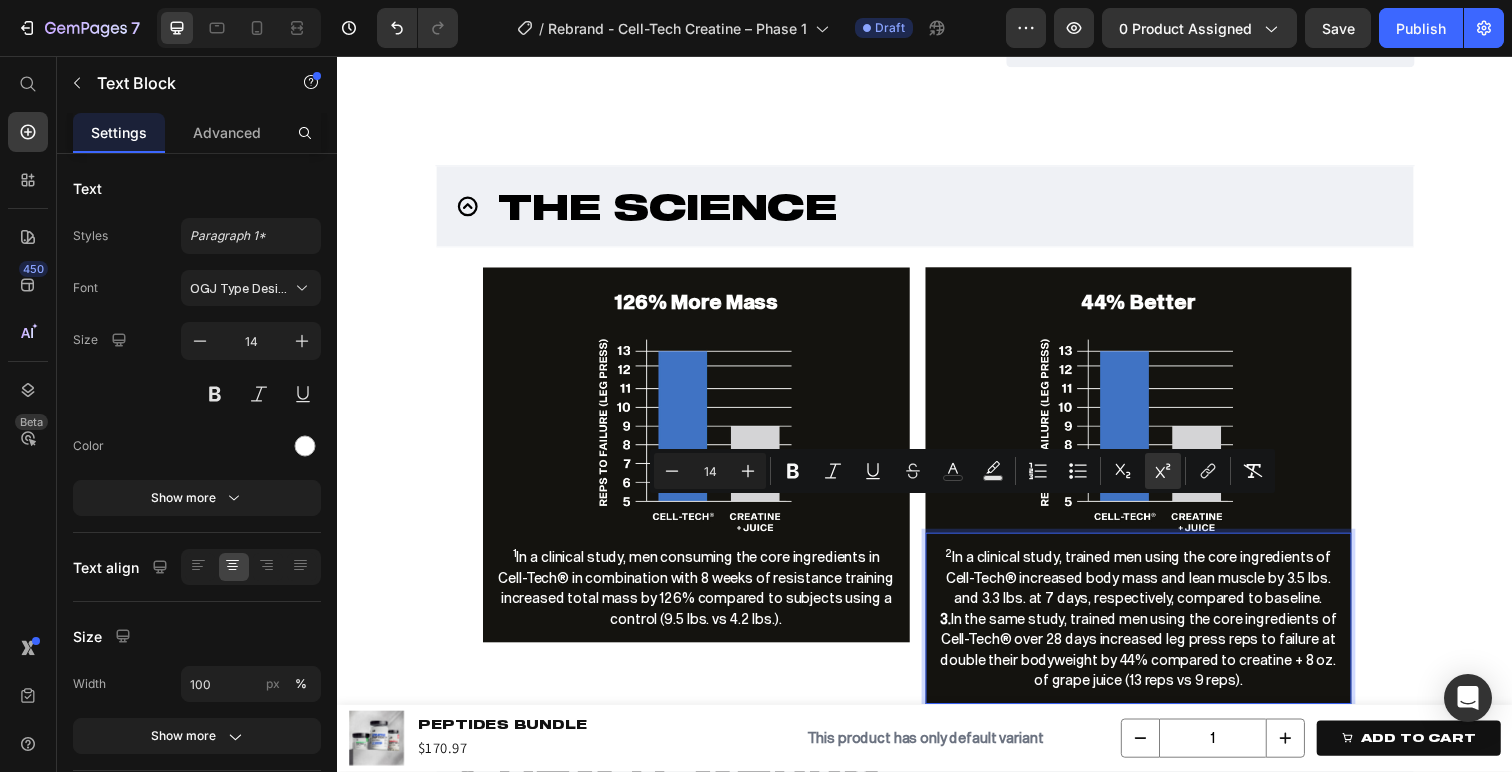 click on "3.  In the same study, trained men using the core ingredients of Cell-Tech® over 28 days increased leg press reps to failure at double their bodyweight by 44% compared to creatine + 8 oz. of grape juice (13 reps vs 9 reps)." at bounding box center [1156, 662] 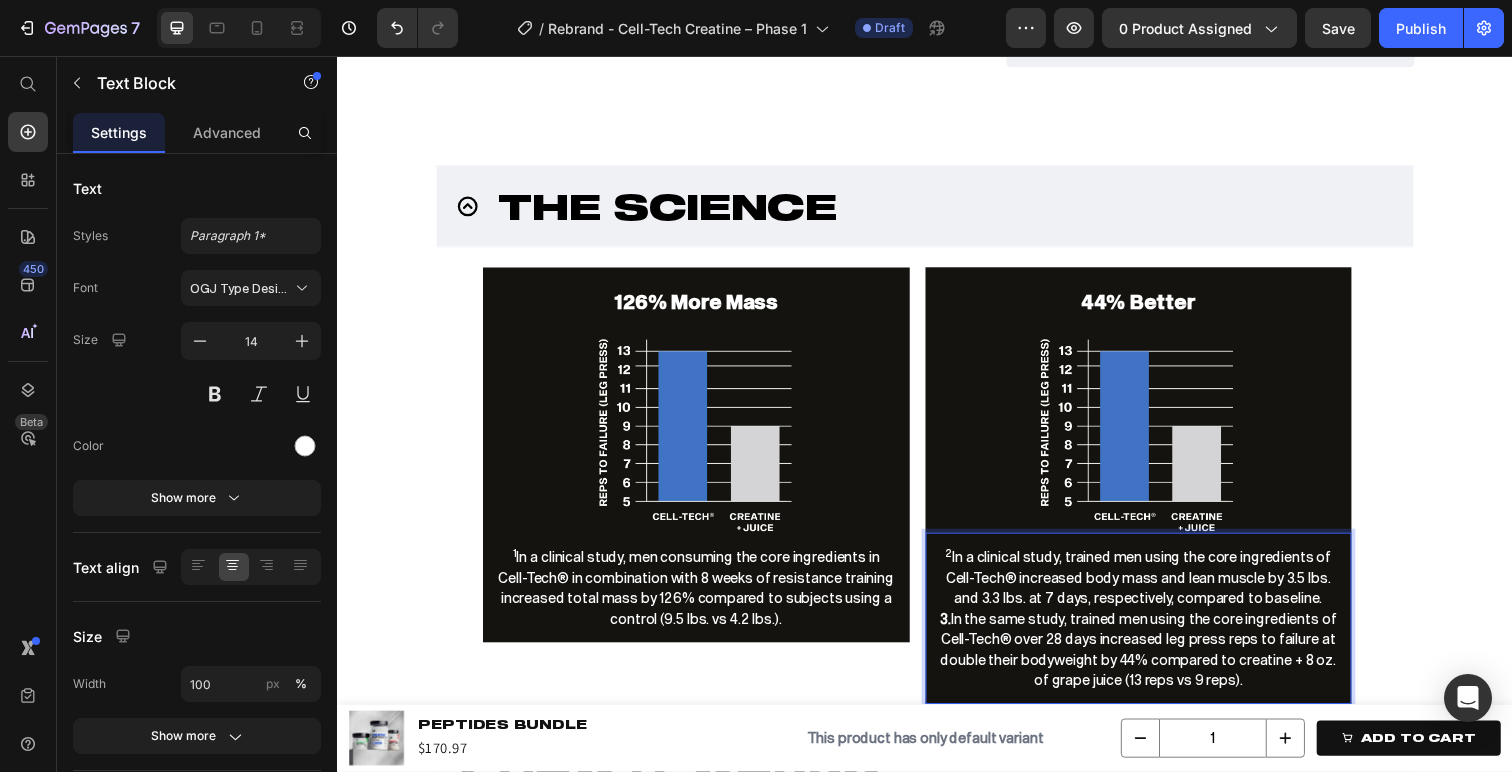 click on "3.  In the same study, trained men using the core ingredients of Cell-Tech® over 28 days increased leg press reps to failure at double their bodyweight by 44% compared to creatine + 8 oz. of grape juice (13 reps vs 9 reps)." at bounding box center (1156, 662) 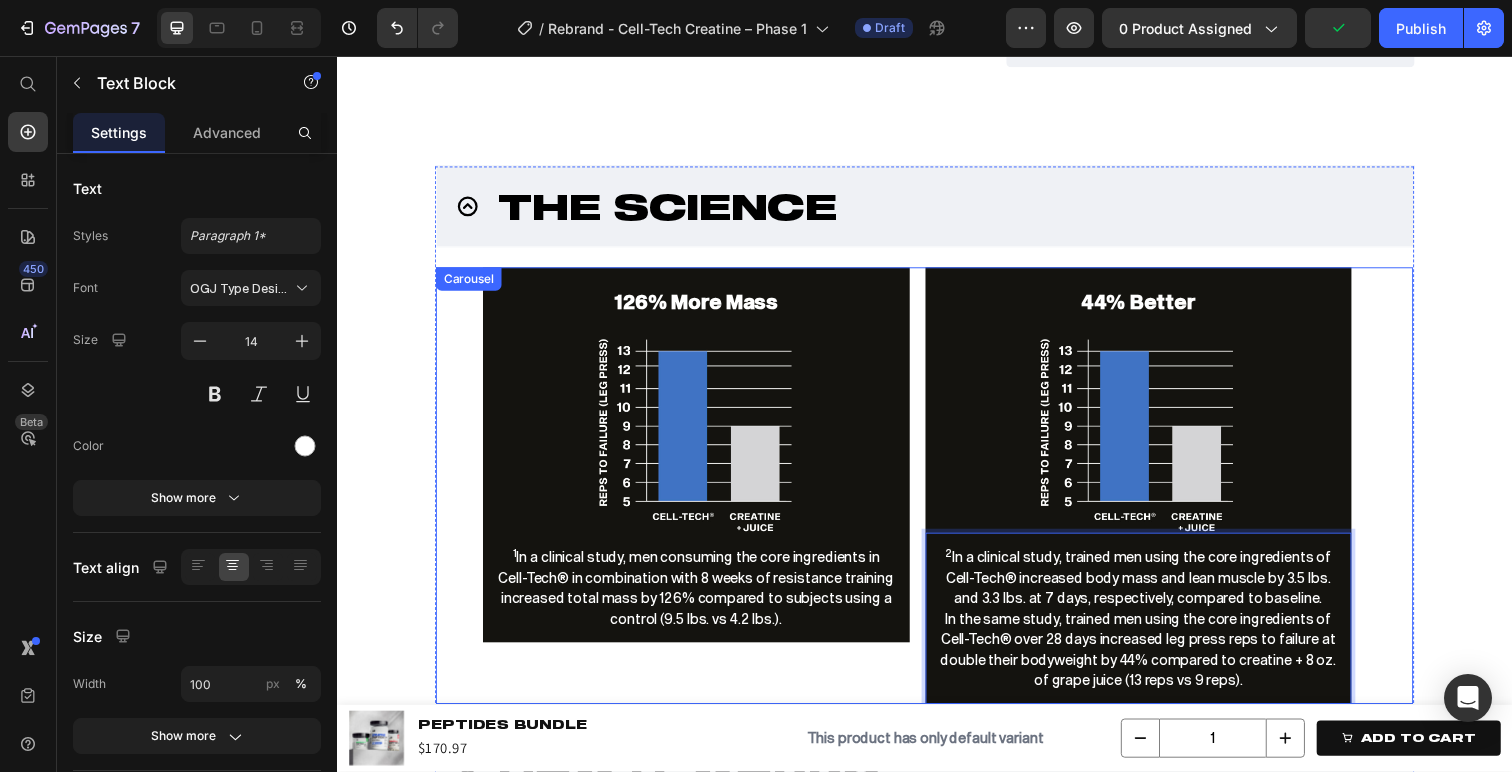 click on "the science
126% More Mass Heading Image 1 In a clinical study, men consuming the core ingredients in Cell-Tech® in combination with 8 weeks of resistance training increased total mass by 126% compared to subjects using a control (9.5 lbs. vs 4.2 lbs.). Text Block Row 44% Better Heading Image 2 In a clinical study, trained men using the core ingredients of Cell-Tech® increased body mass and lean muscle by 3.5 lbs. and 3.3 lbs. at 7 days, respectively, compared to baseline. In the same study, trained men using the core ingredients of Cell-Tech® over 28 days increased leg press reps to failure at double their bodyweight by 44% compared to creatine + 8 oz. of grape juice (13 reps vs 9 reps). Text Block   0 Row
Carousel
how it works
Key Ingredients
FAQs" at bounding box center (937, 578) 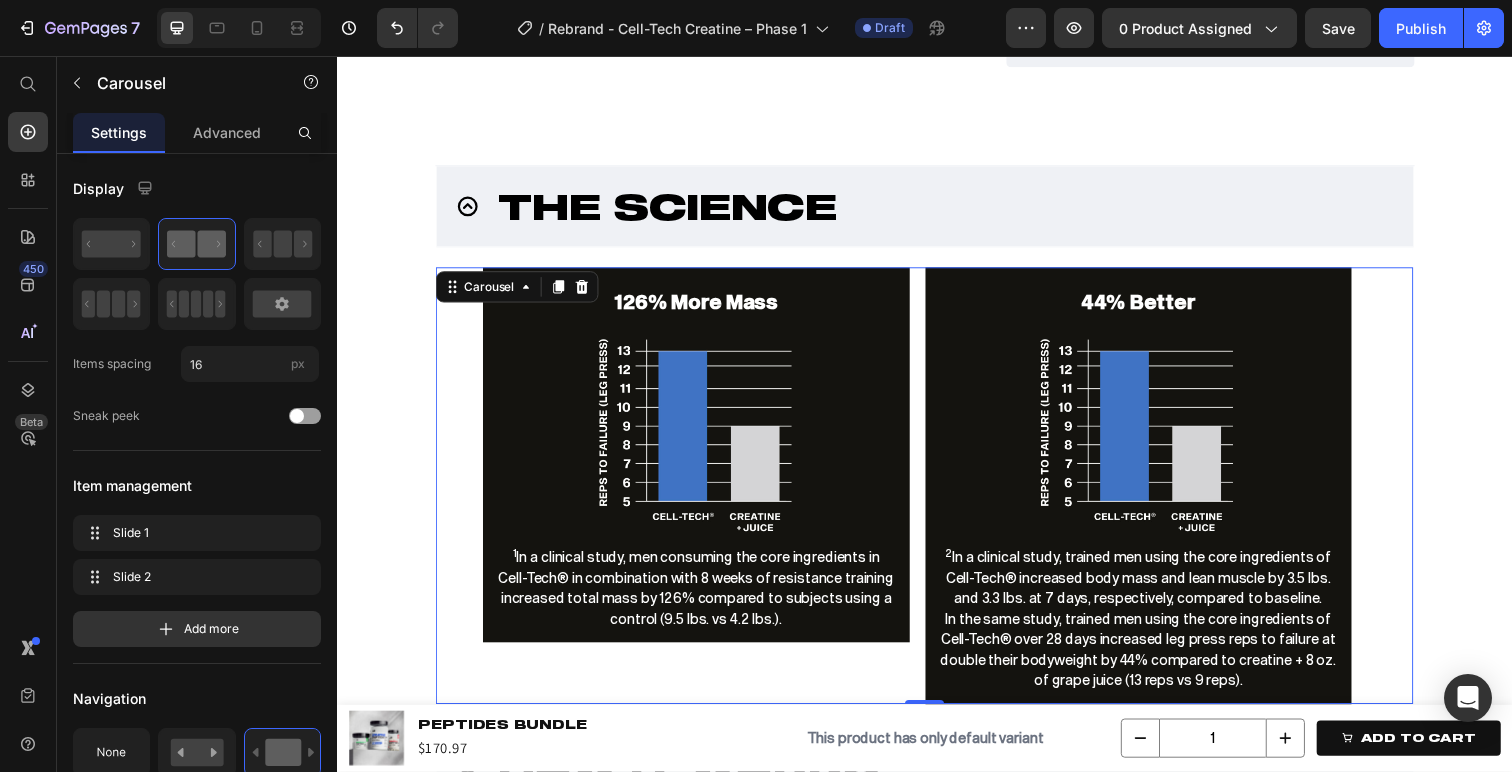 click on "126% More Mass Heading Image 1 In a clinical study, men consuming the core ingredients in Cell-Tech® in combination with 8 weeks of resistance training increased total mass by 126% compared to subjects using a control (9.5 lbs. vs 4.2 lbs.). Text Block Row" at bounding box center [704, 495] 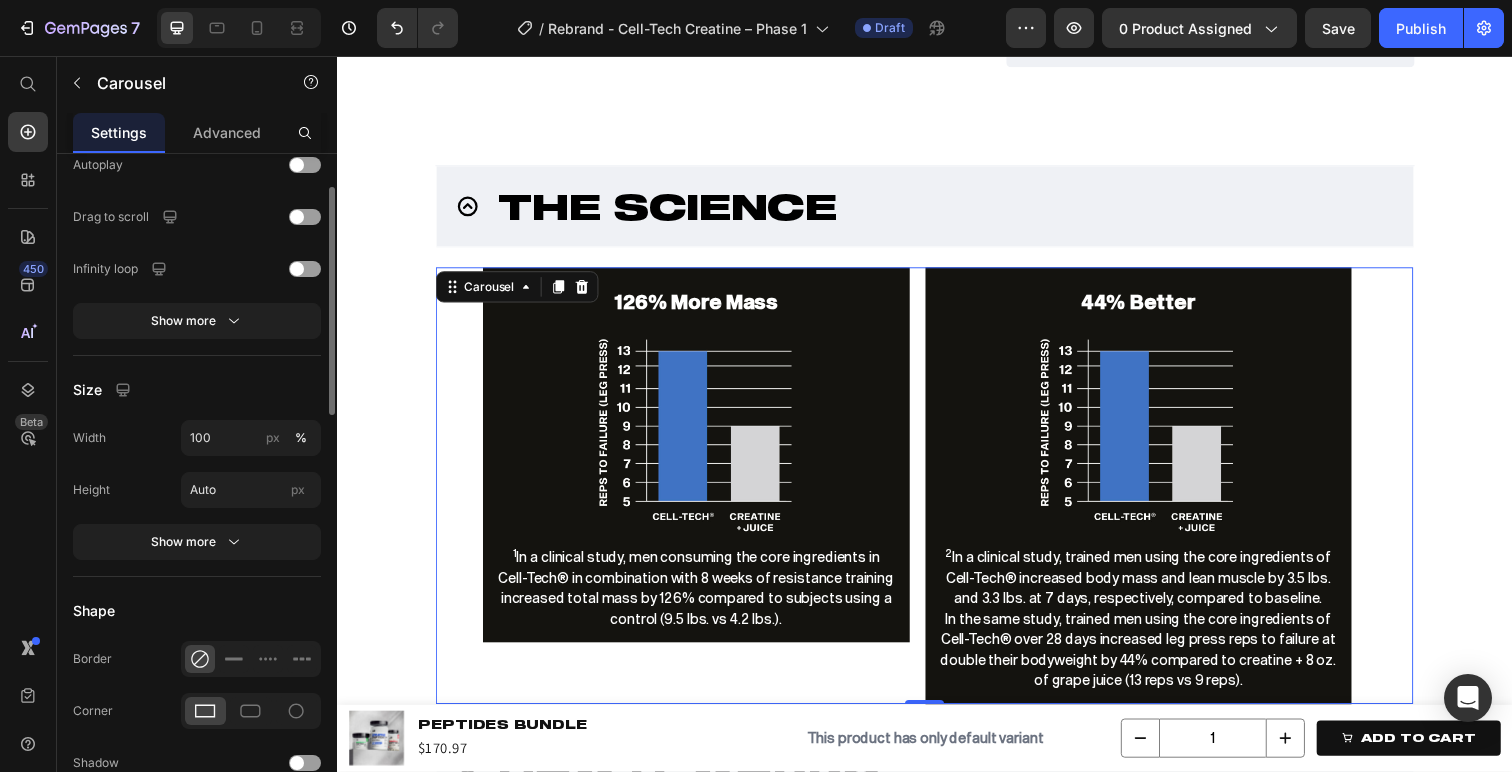 scroll, scrollTop: 1295, scrollLeft: 0, axis: vertical 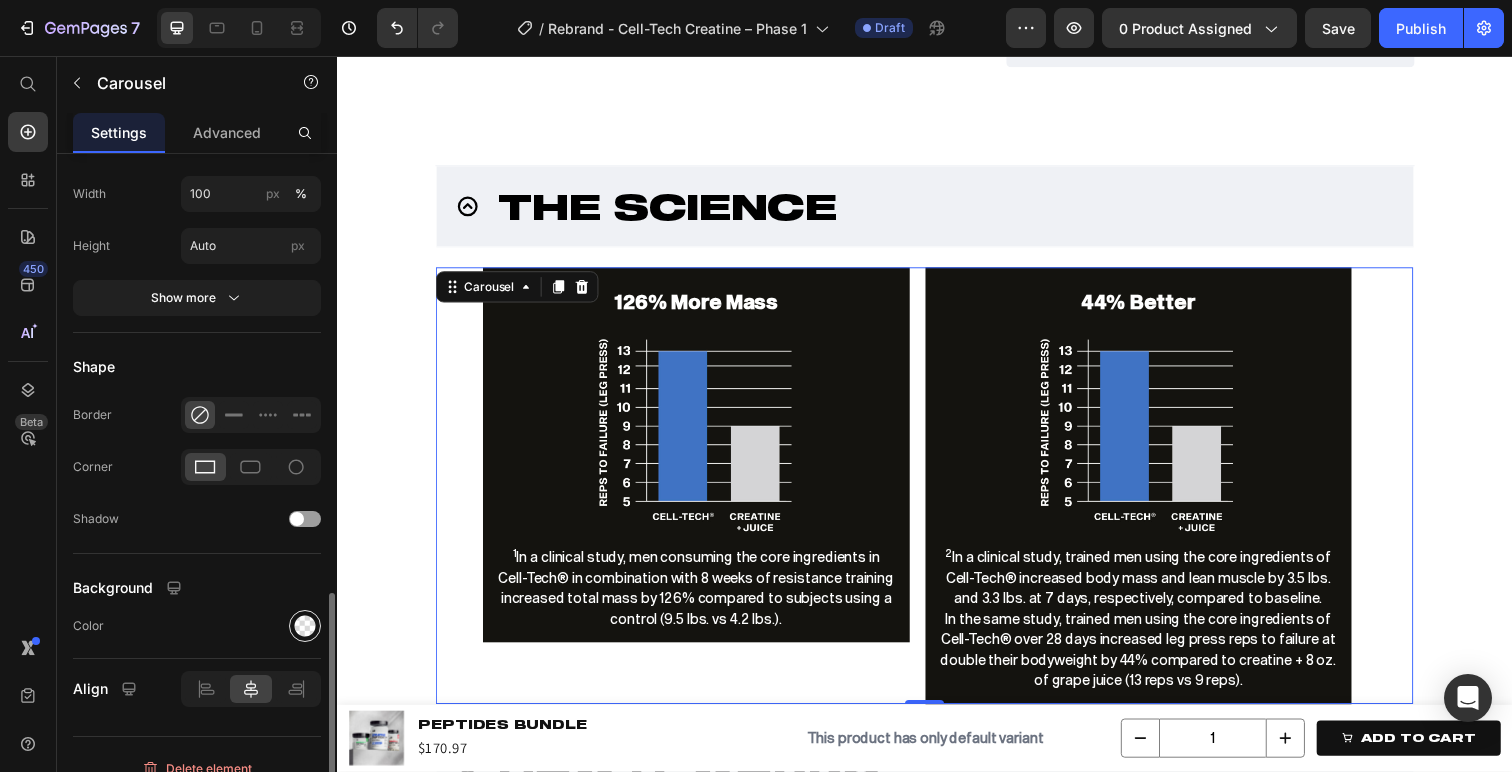 click at bounding box center [305, 626] 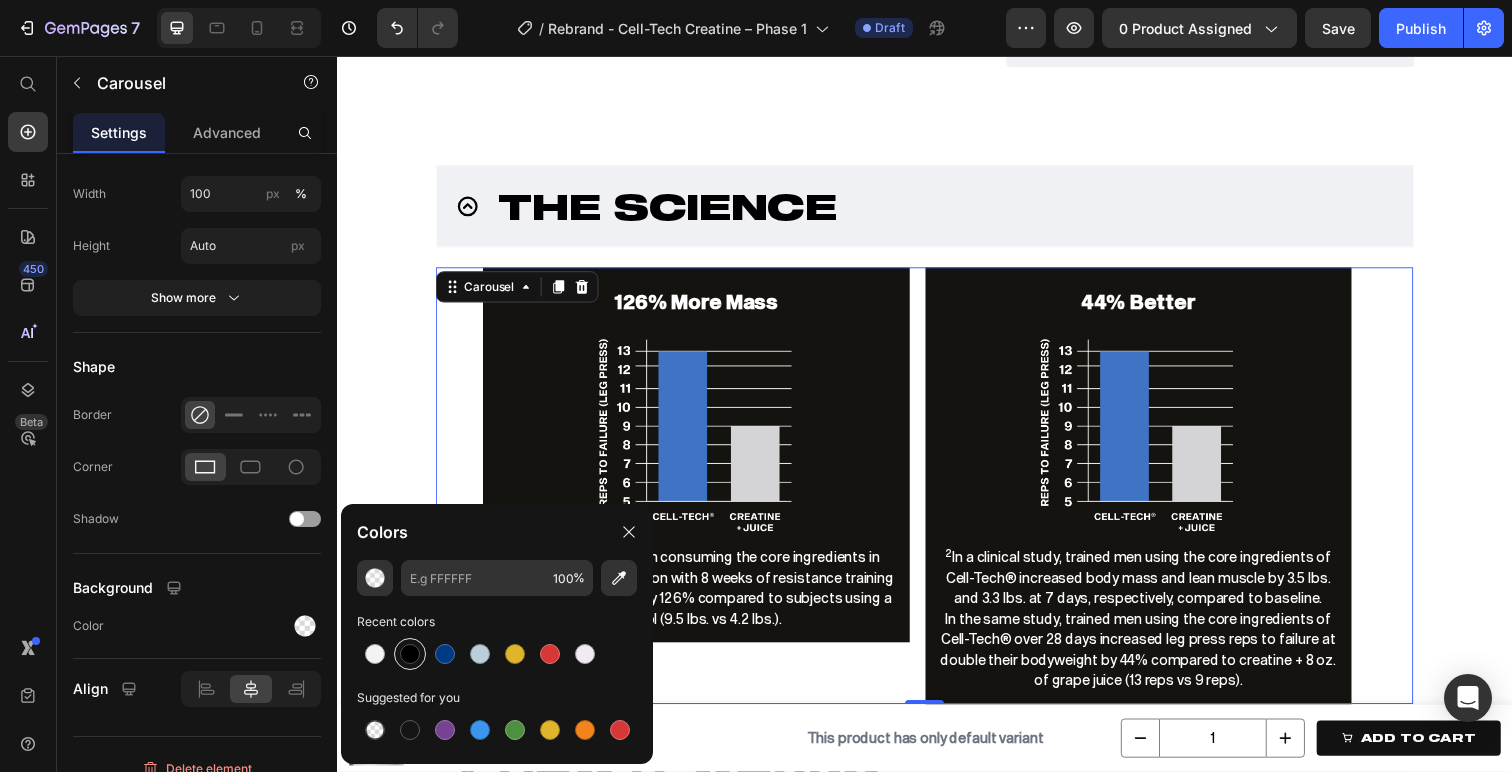 click at bounding box center [410, 654] 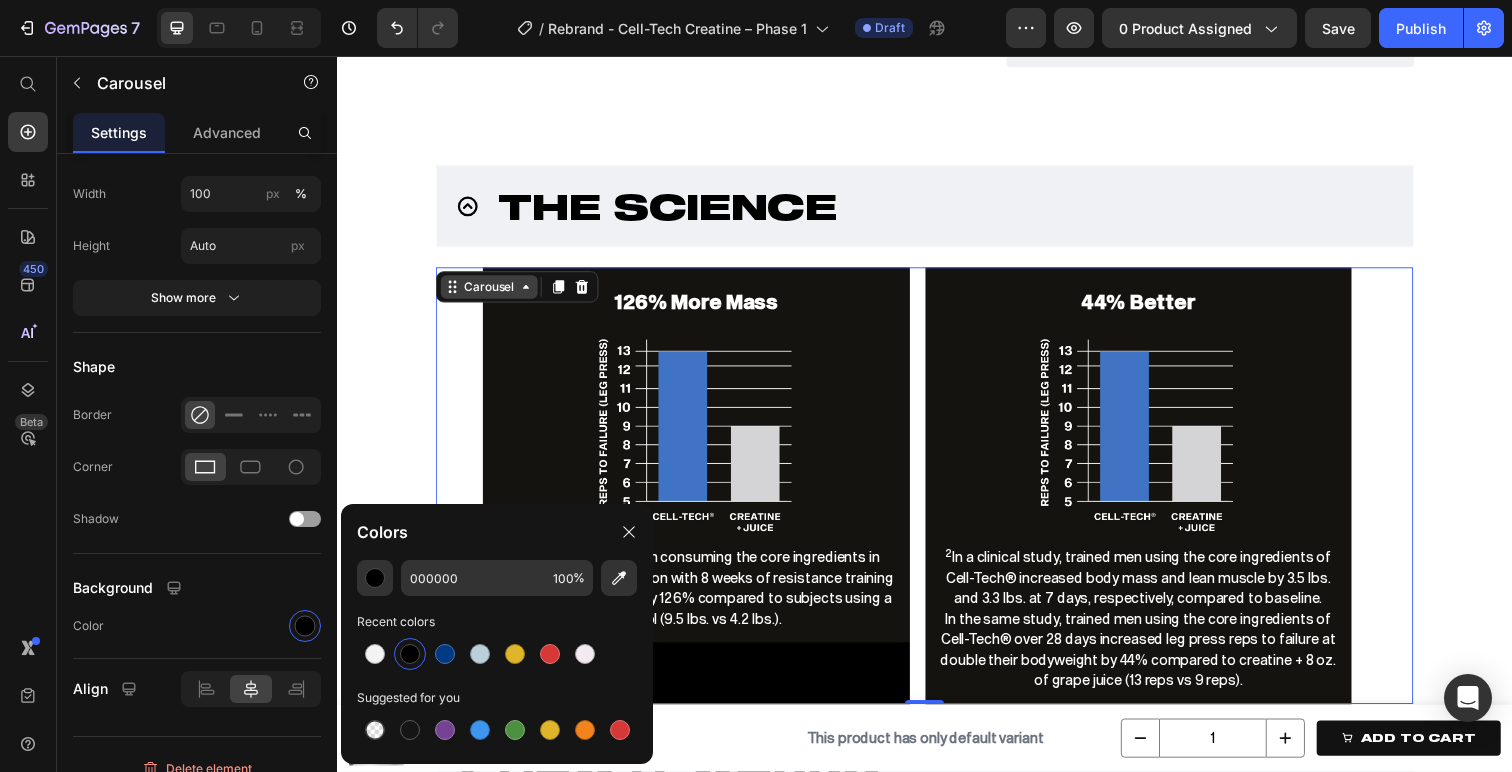 click on "Carousel" at bounding box center (492, 292) 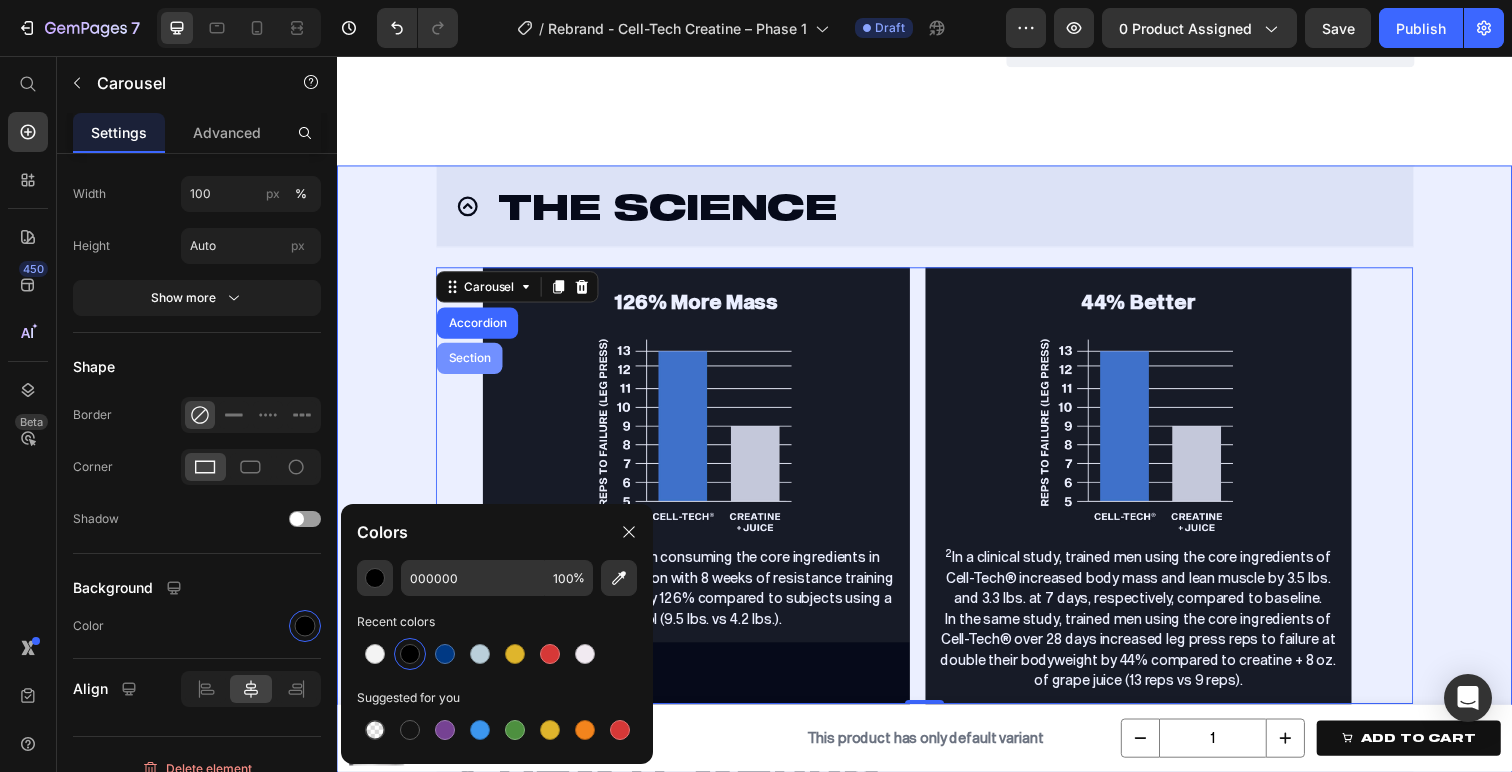 click on "Section" at bounding box center [472, 365] 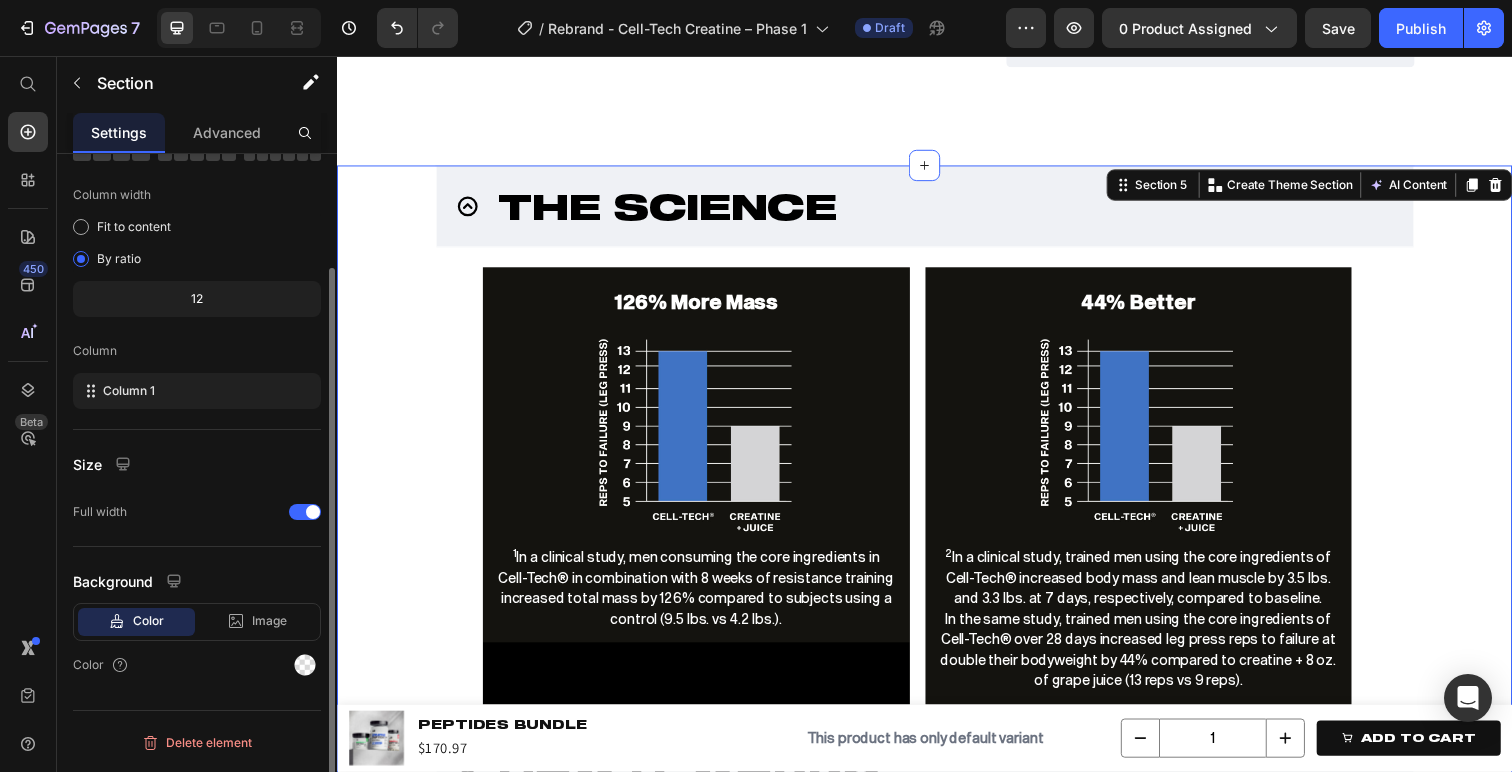 scroll, scrollTop: 0, scrollLeft: 0, axis: both 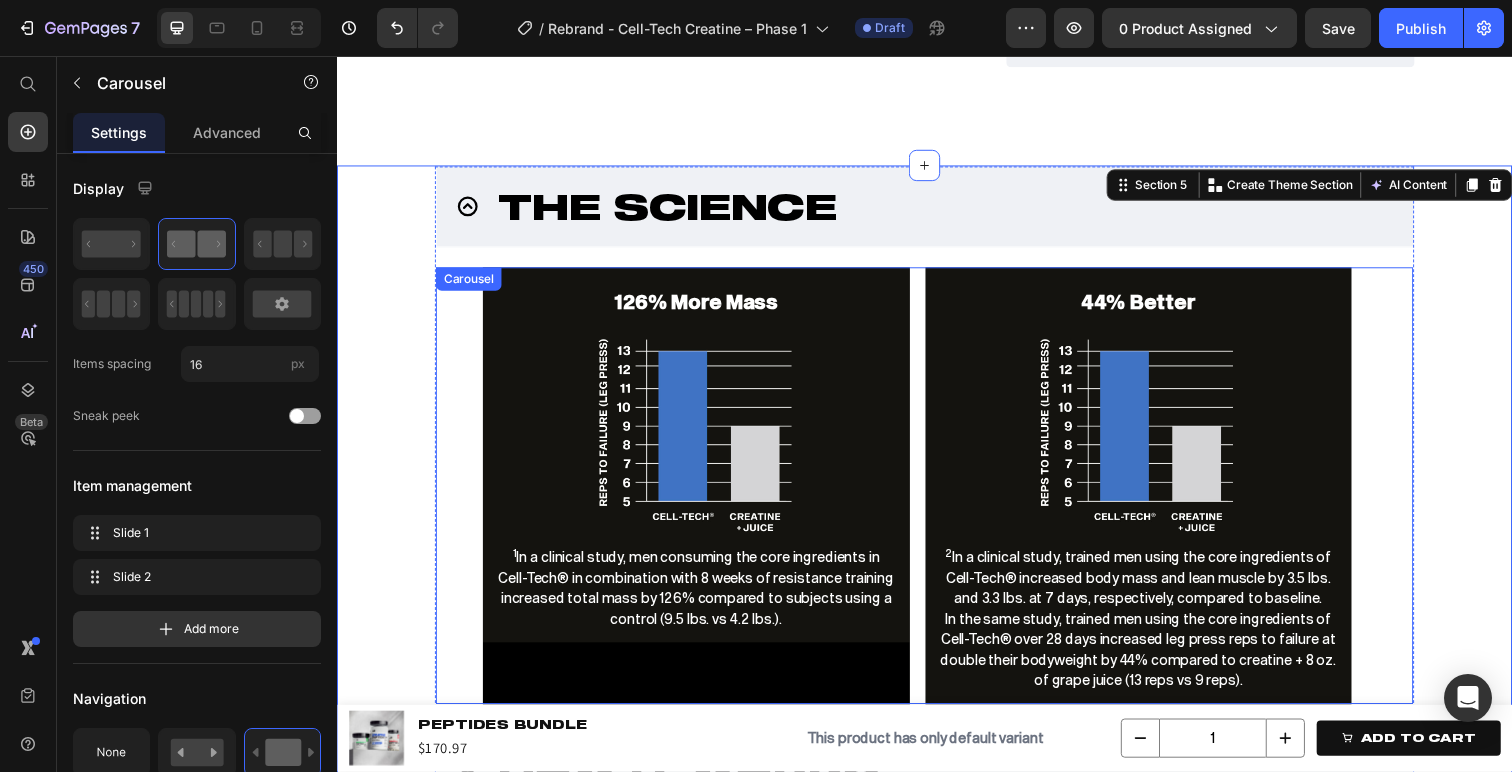 click on "126% More Mass Heading Image 1 In a clinical study, men consuming the core ingredients in Cell-Tech® in combination with 8 weeks of resistance training increased total mass by 126% compared to subjects using a control (9.5 lbs. vs 4.2 lbs.). Text Block Row 44% Better Heading Image 2 In a clinical study, trained men using the core ingredients of Cell-Tech® increased body mass and lean muscle by 3.5 lbs. and 3.3 lbs. at 7 days, respectively, compared to baseline. In the same study, trained men using the core ingredients of Cell-Tech® over 28 days increased leg press reps to failure at double their bodyweight by 44% compared to creatine + 8 oz. of grape juice (13 reps vs 9 reps). Text Block Row" at bounding box center (937, 495) 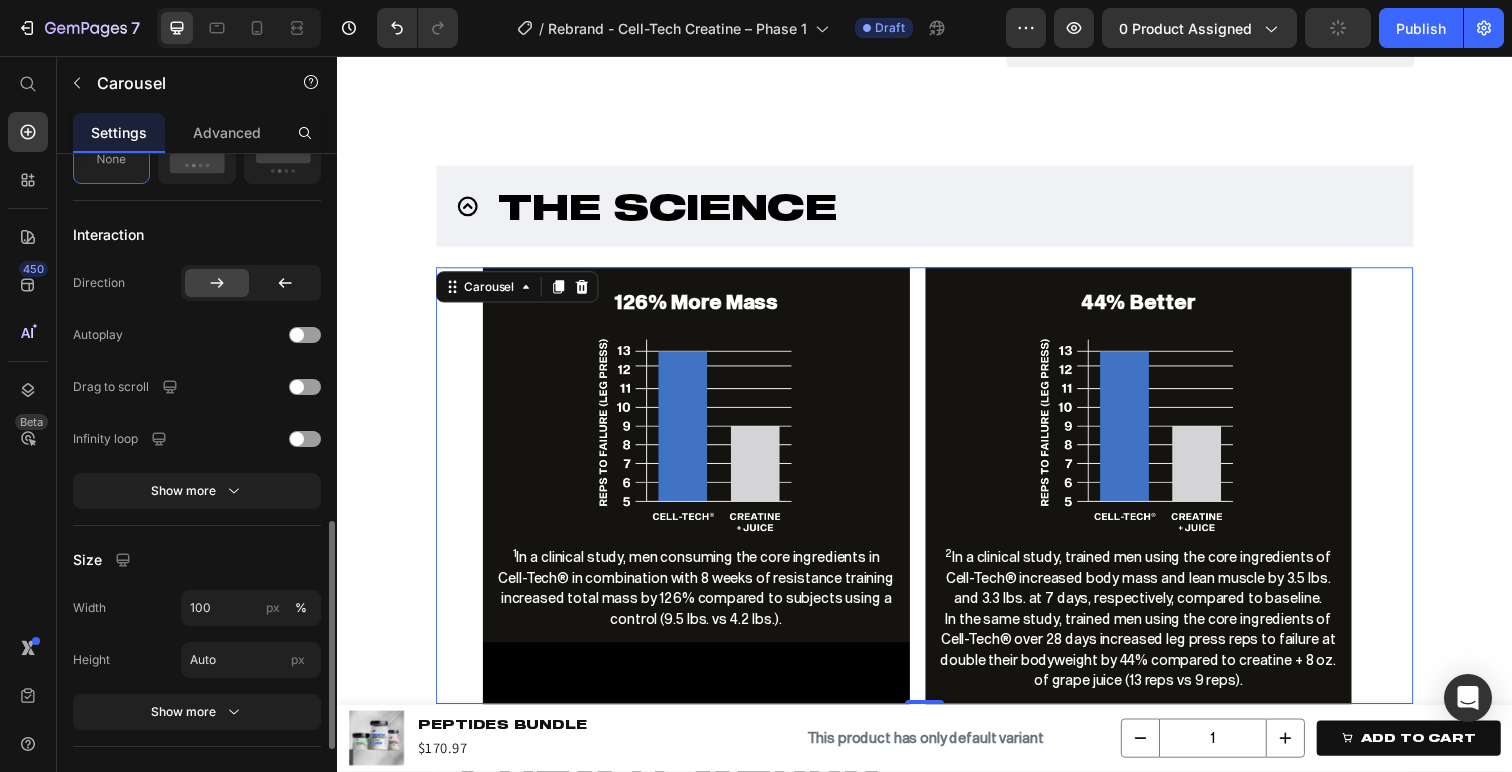scroll, scrollTop: 1317, scrollLeft: 0, axis: vertical 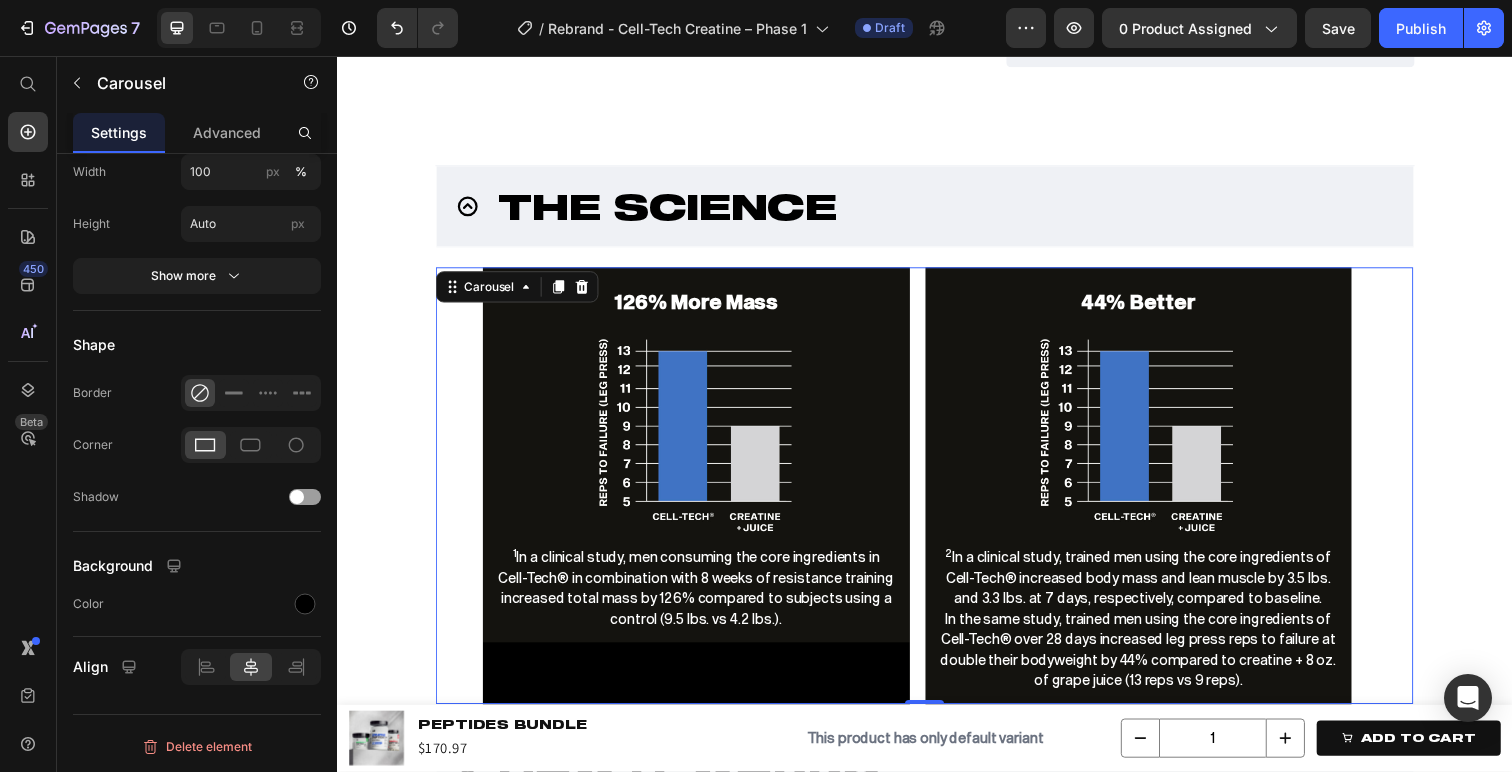 click on "126% More Mass Heading Image 1 In a clinical study, men consuming the core ingredients in Cell-Tech® in combination with 8 weeks of resistance training increased total mass by 126% compared to subjects using a control (9.5 lbs. vs 4.2 lbs.). Text Block Row 44% Better Heading Image 2 In a clinical study, trained men using the core ingredients of Cell-Tech® increased body mass and lean muscle by 3.5 lbs. and 3.3 lbs. at 7 days, respectively, compared to baseline. In the same study, trained men using the core ingredients of Cell-Tech® over 28 days increased leg press reps to failure at double their bodyweight by 44% compared to creatine + 8 oz. of grape juice (13 reps vs 9 reps). Text Block Row" at bounding box center [937, 495] 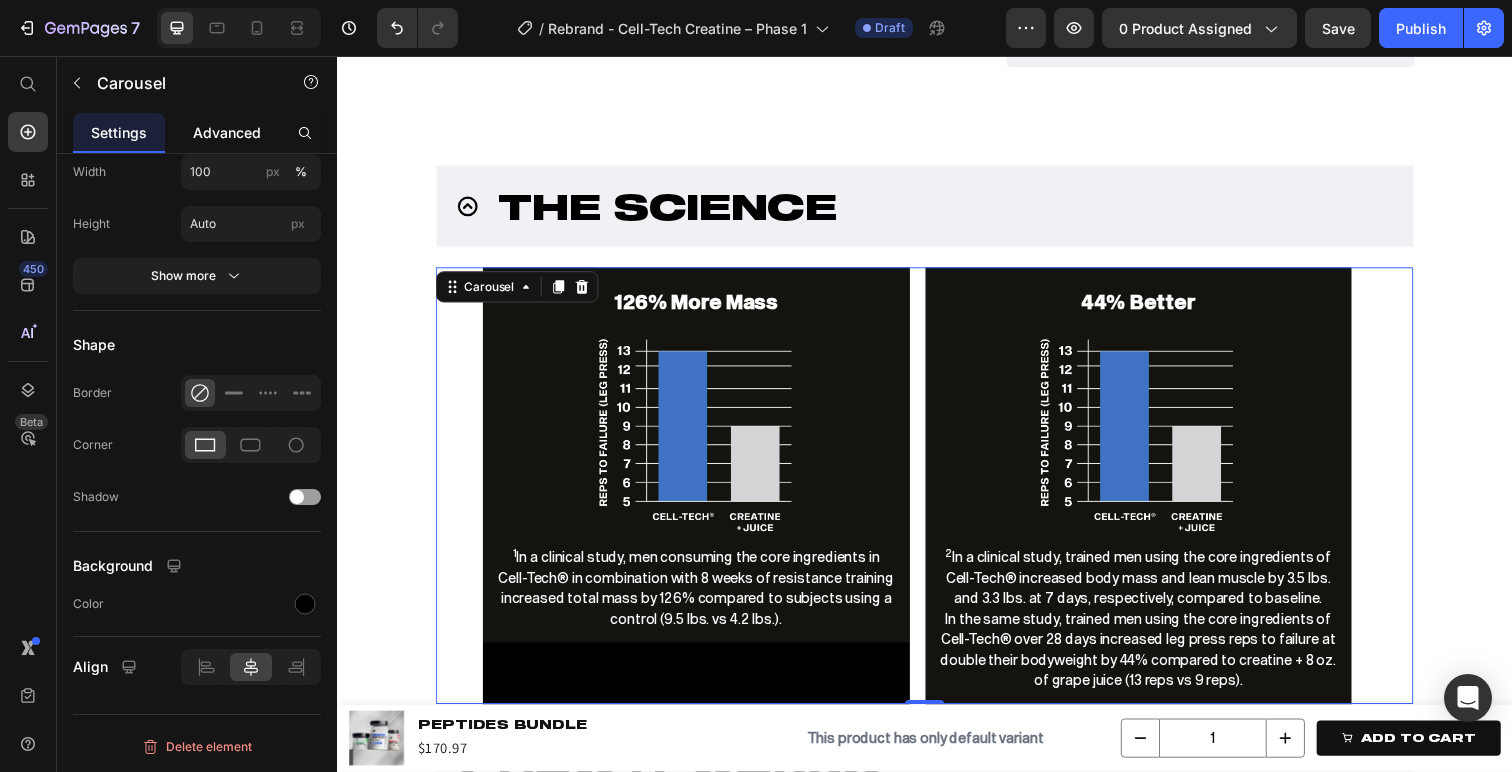 click on "Advanced" at bounding box center (227, 132) 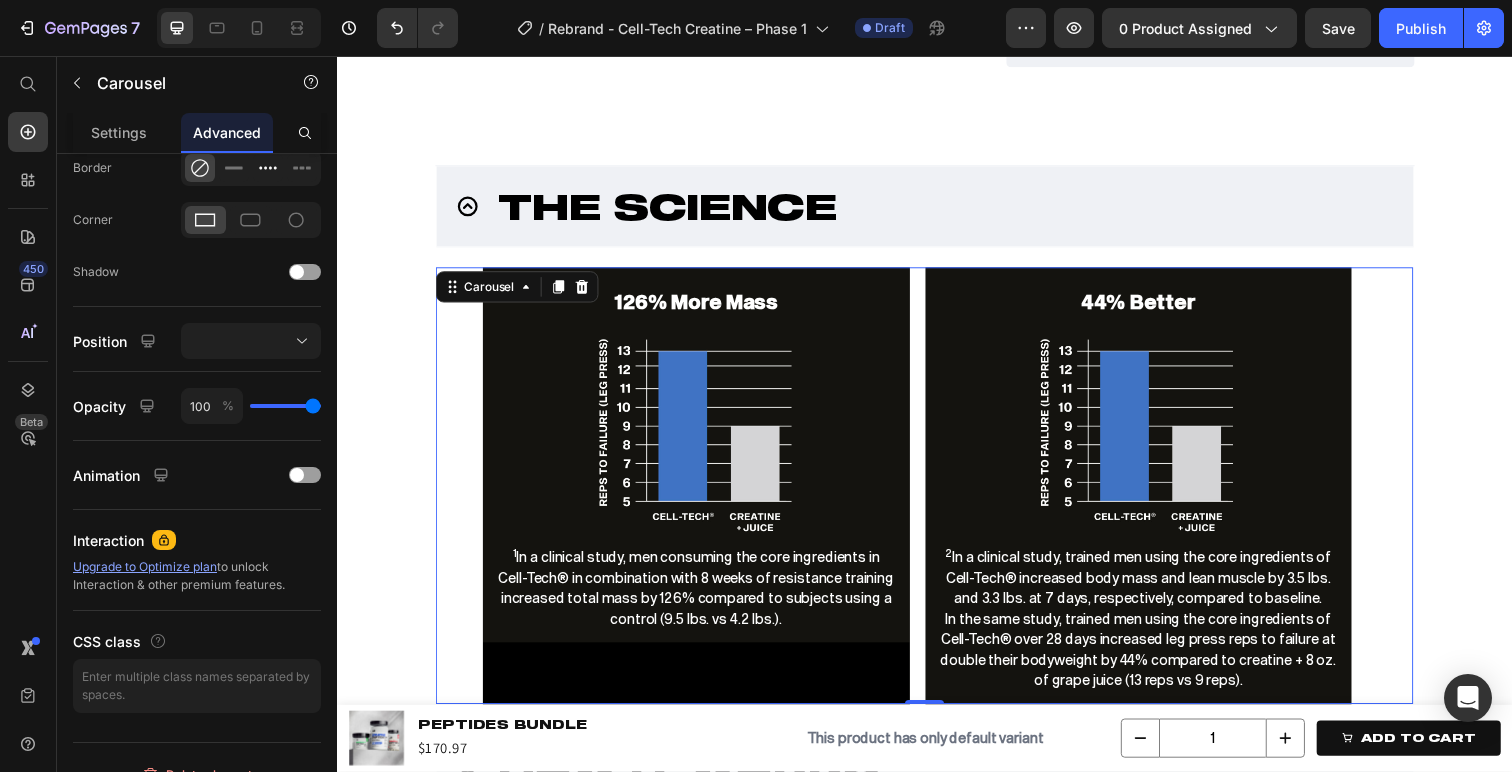 scroll, scrollTop: 594, scrollLeft: 0, axis: vertical 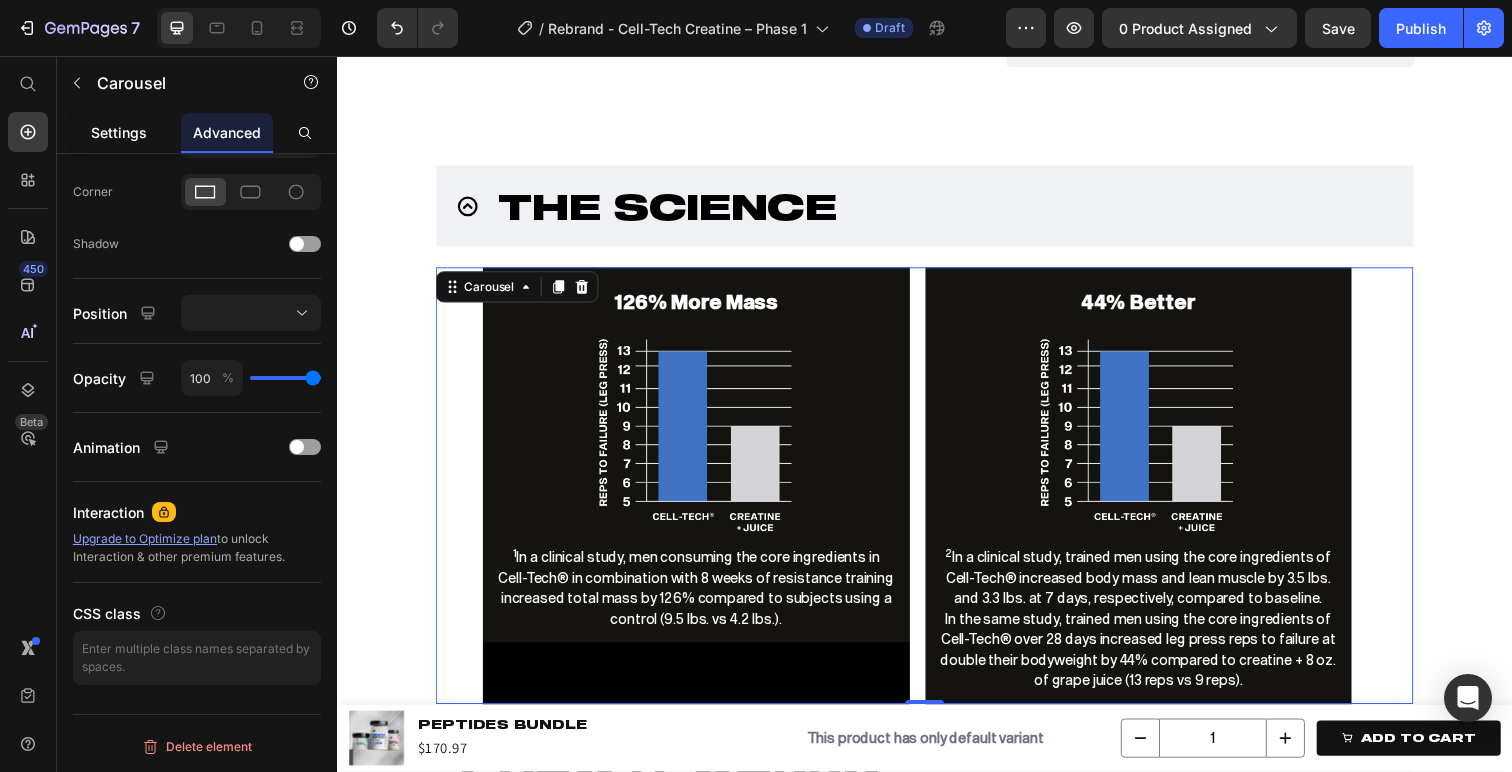 click on "Settings" at bounding box center (119, 132) 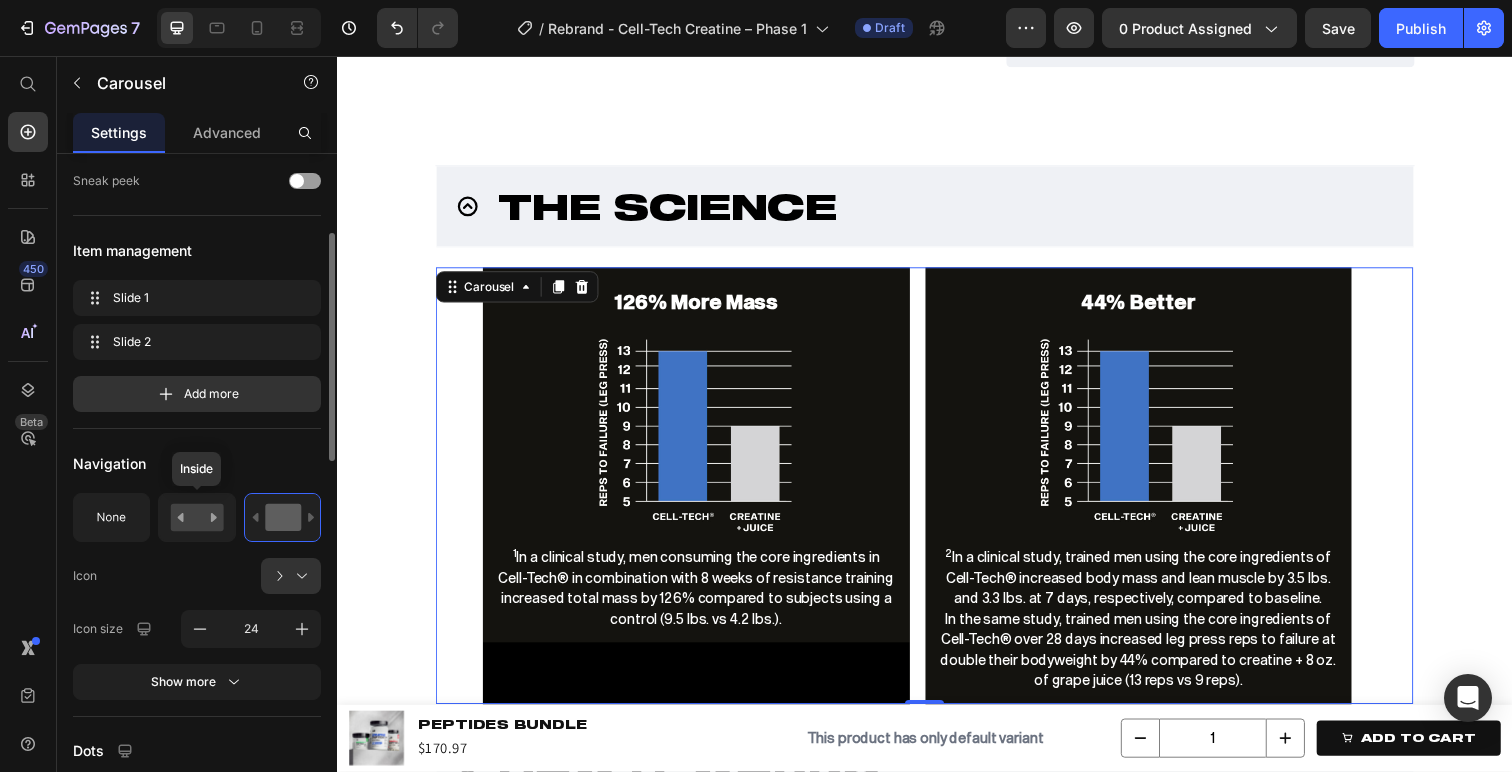 scroll, scrollTop: 451, scrollLeft: 0, axis: vertical 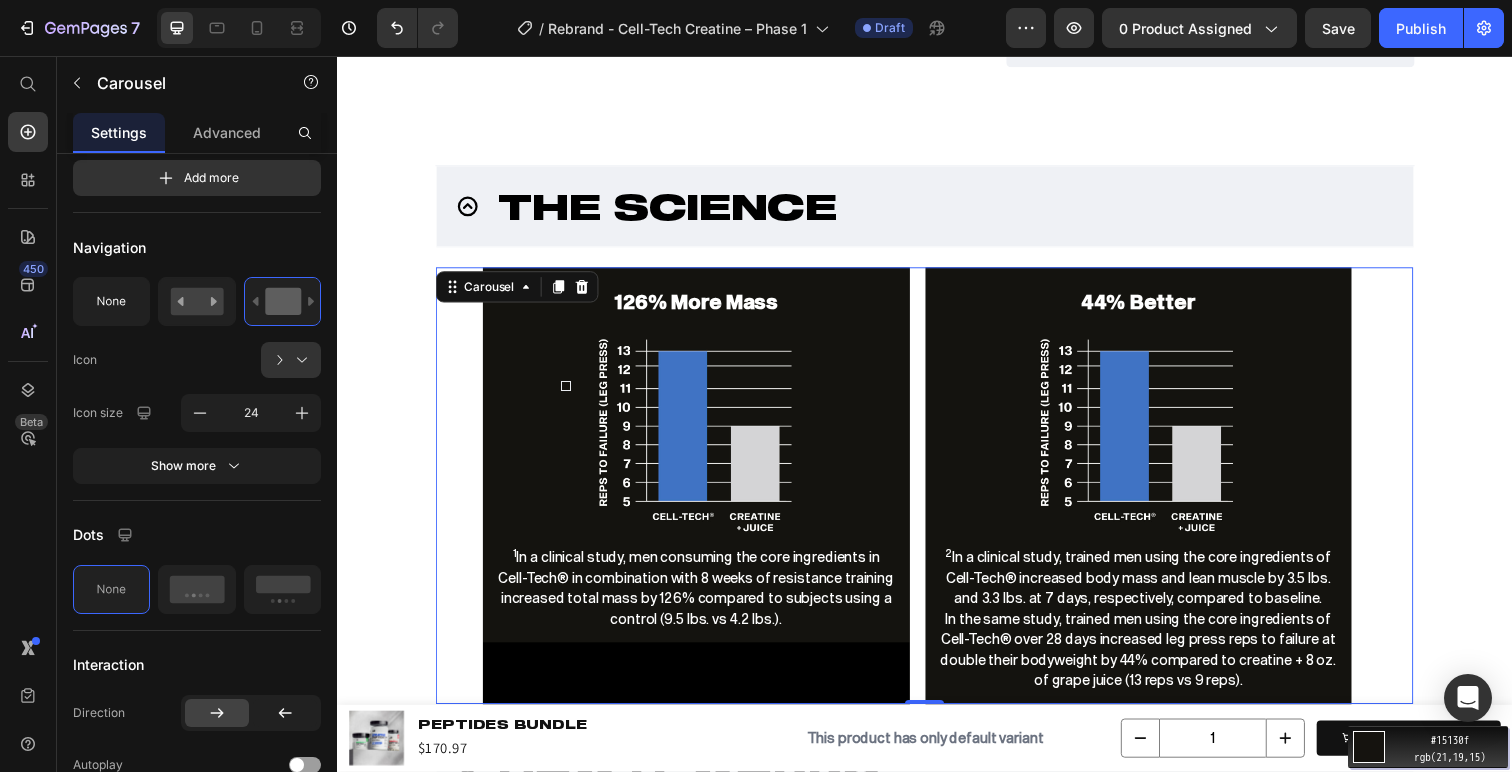 click on "Move your  🖱️  to pick a color #15130f rgb(21,19,15)" at bounding box center (756, 386) 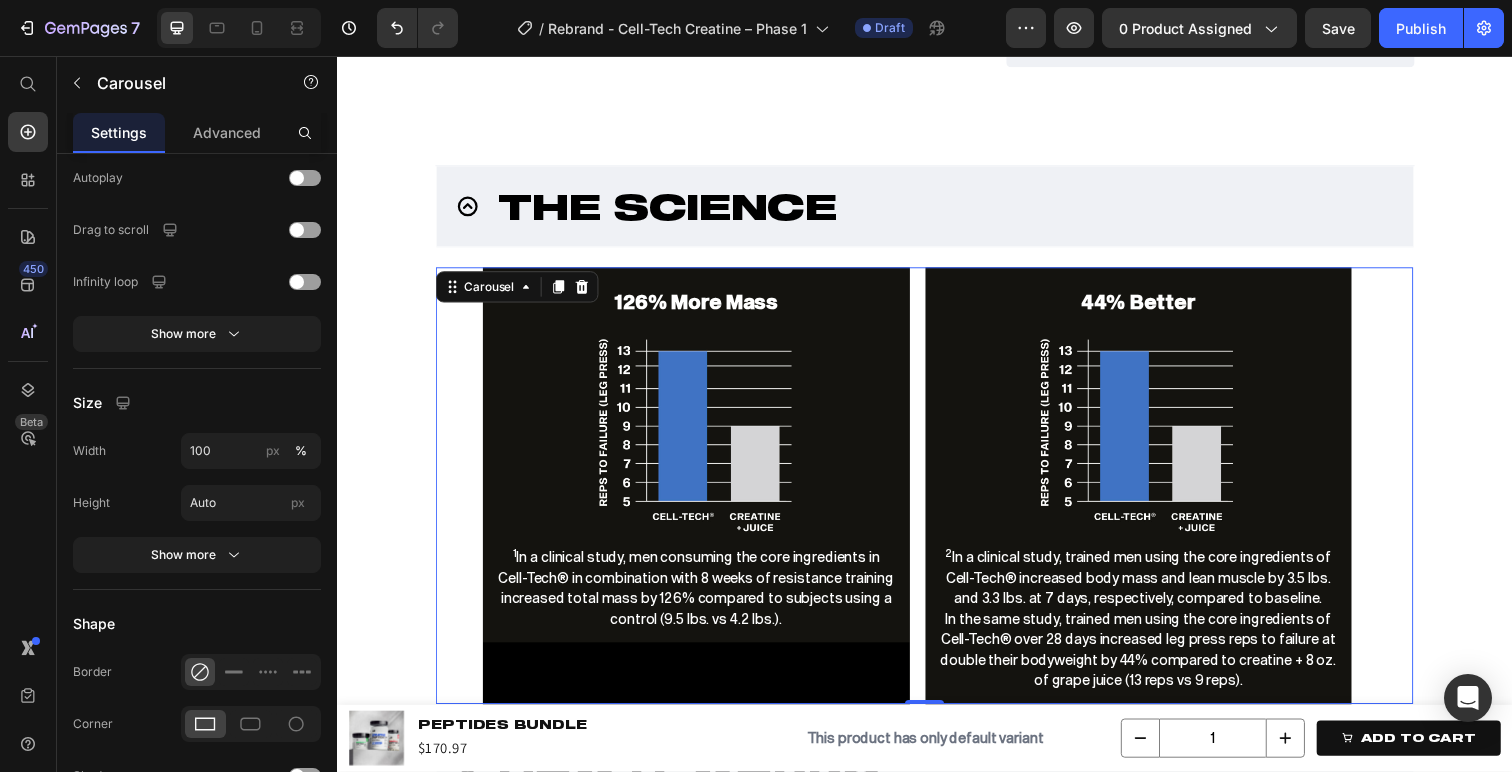 scroll, scrollTop: 1317, scrollLeft: 0, axis: vertical 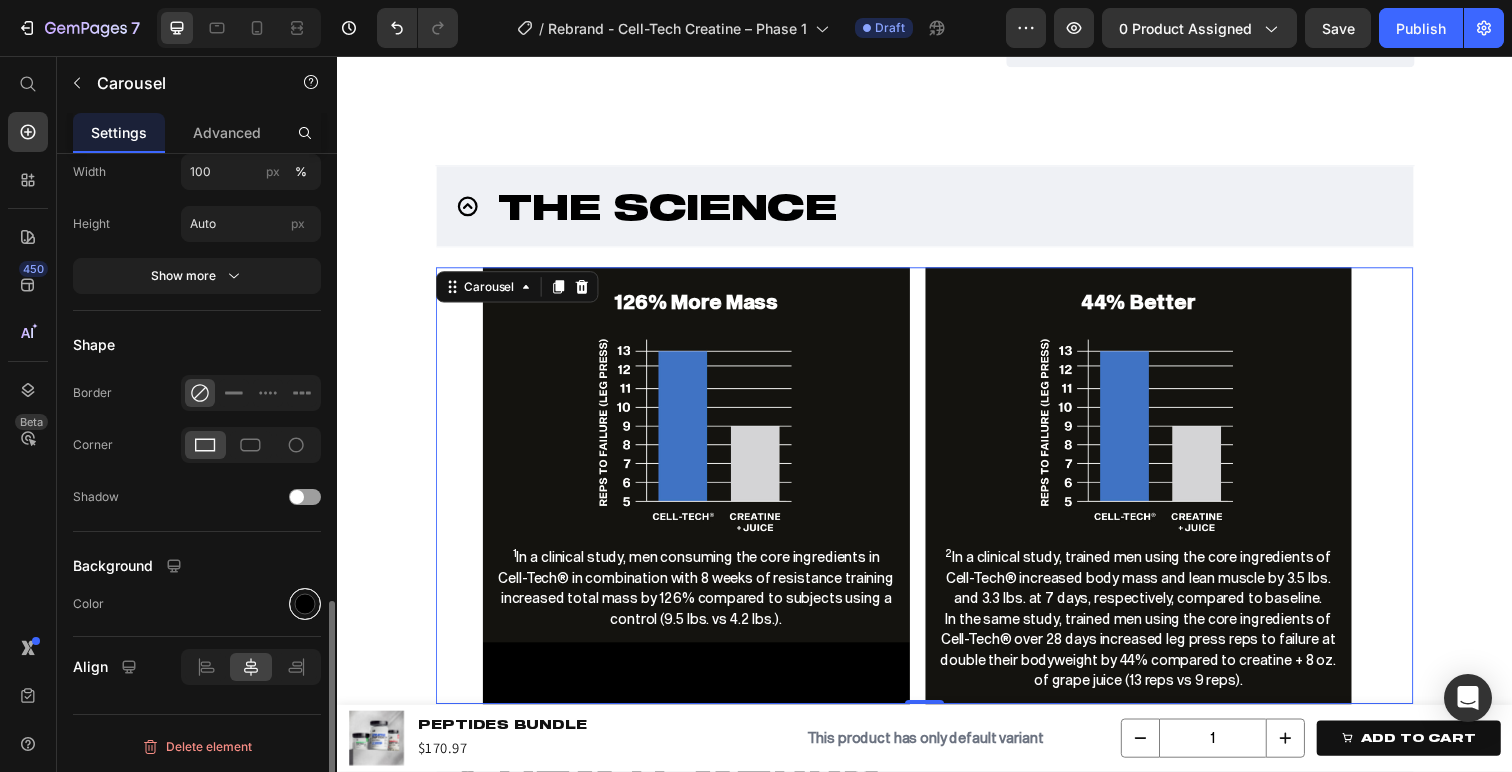 click at bounding box center (305, 604) 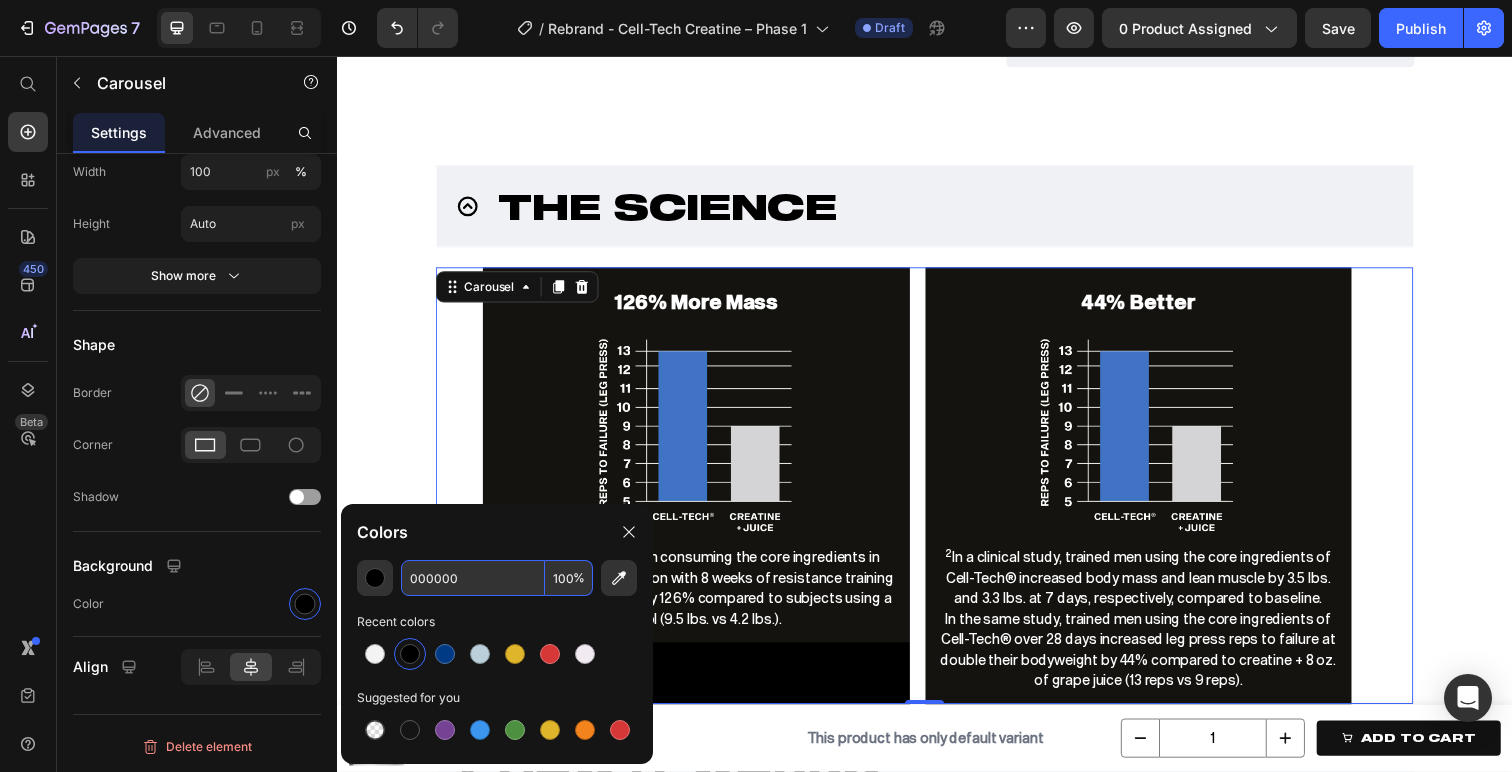 click on "000000" at bounding box center (473, 578) 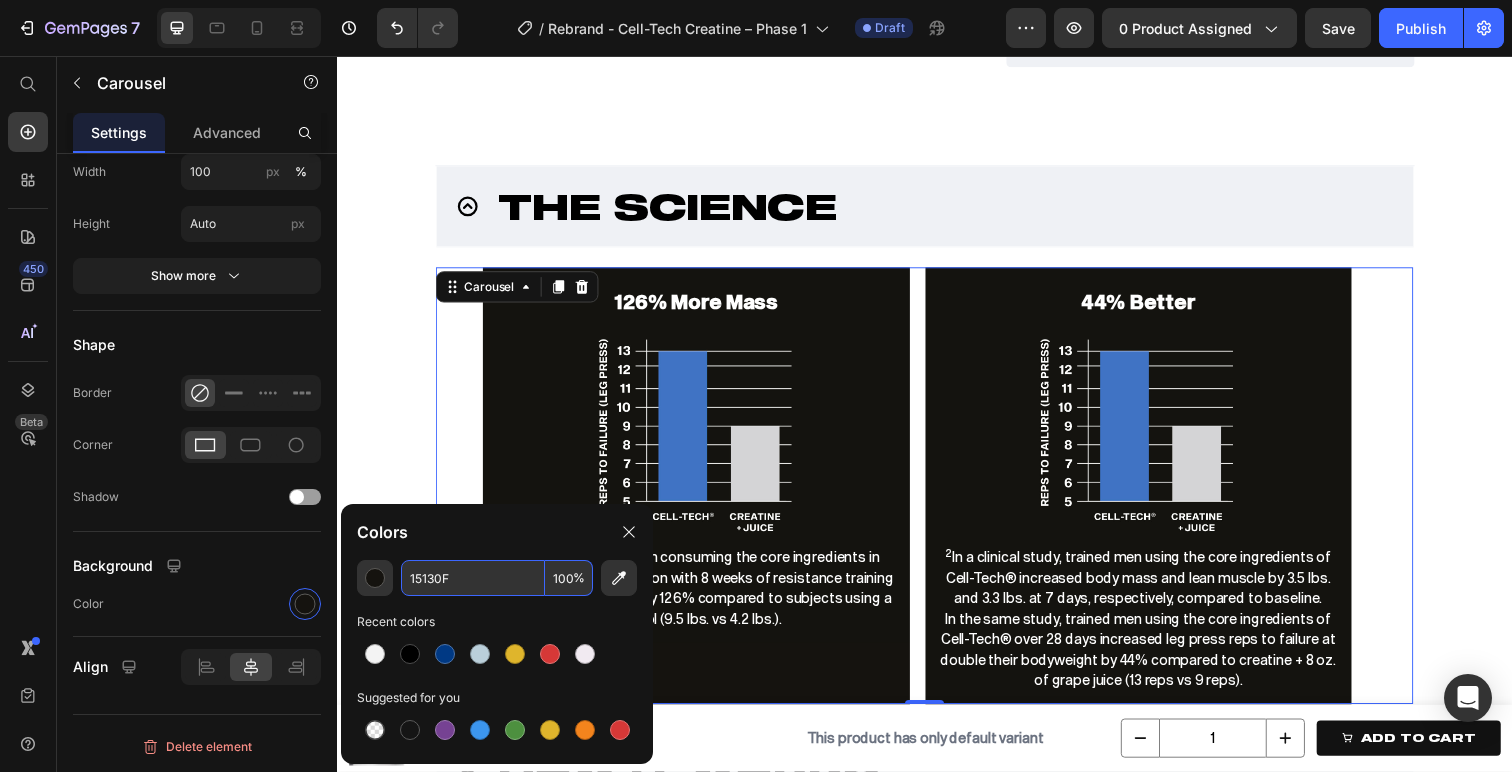 type on "15130F" 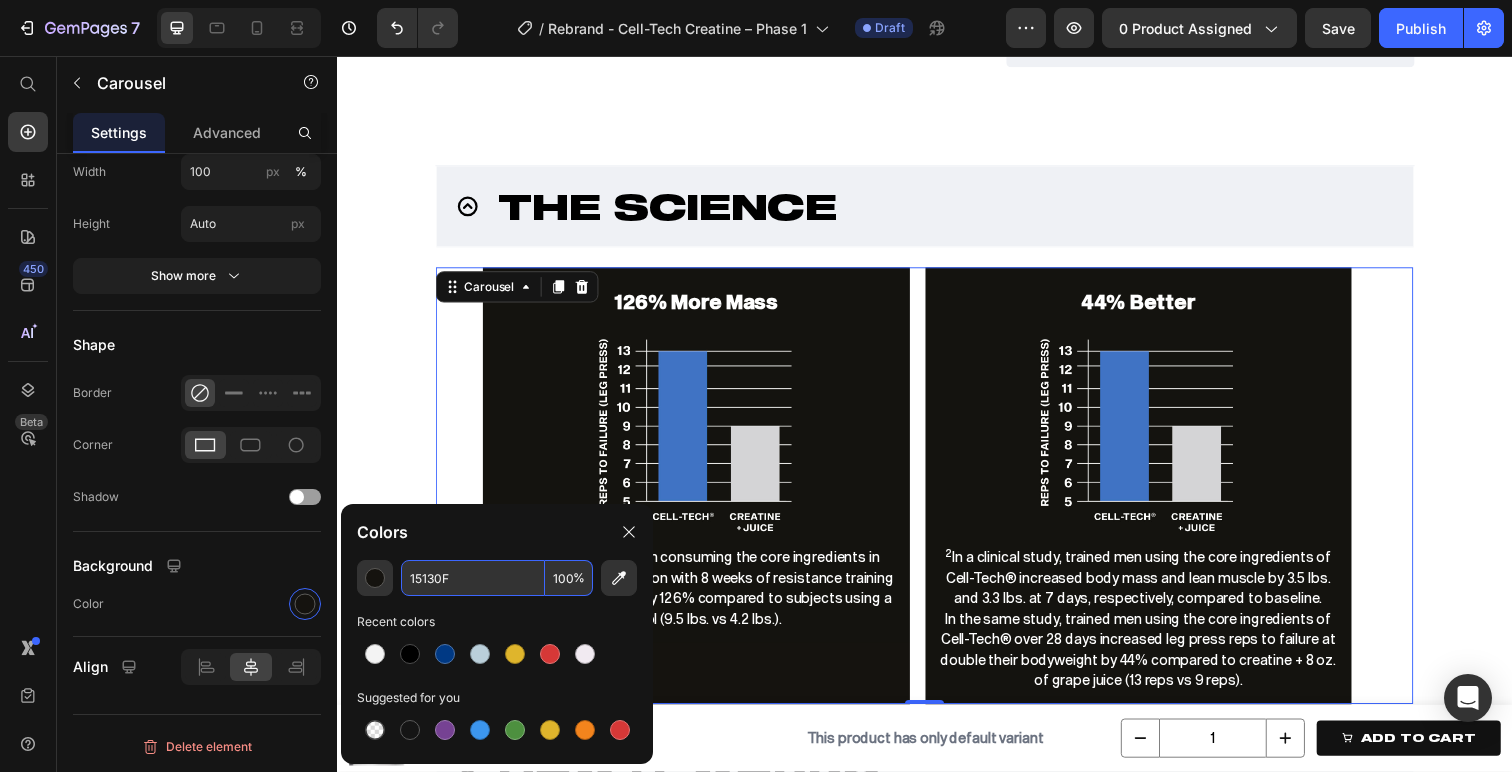 click on "126% More Mass Heading Image 1 In a clinical study, men consuming the core ingredients in Cell-Tech® in combination with 8 weeks of resistance training increased total mass by 126% compared to subjects using a control (9.5 lbs. vs 4.2 lbs.). Text Block Row 44% Better Heading Image 2 In a clinical study, trained men using the core ingredients of Cell-Tech® increased body mass and lean muscle by 3.5 lbs. and 3.3 lbs. at 7 days, respectively, compared to baseline. In the same study, trained men using the core ingredients of Cell-Tech® over 28 days increased leg press reps to failure at double their bodyweight by 44% compared to creatine + 8 oz. of grape juice (13 reps vs 9 reps). Text Block Row" at bounding box center (937, 495) 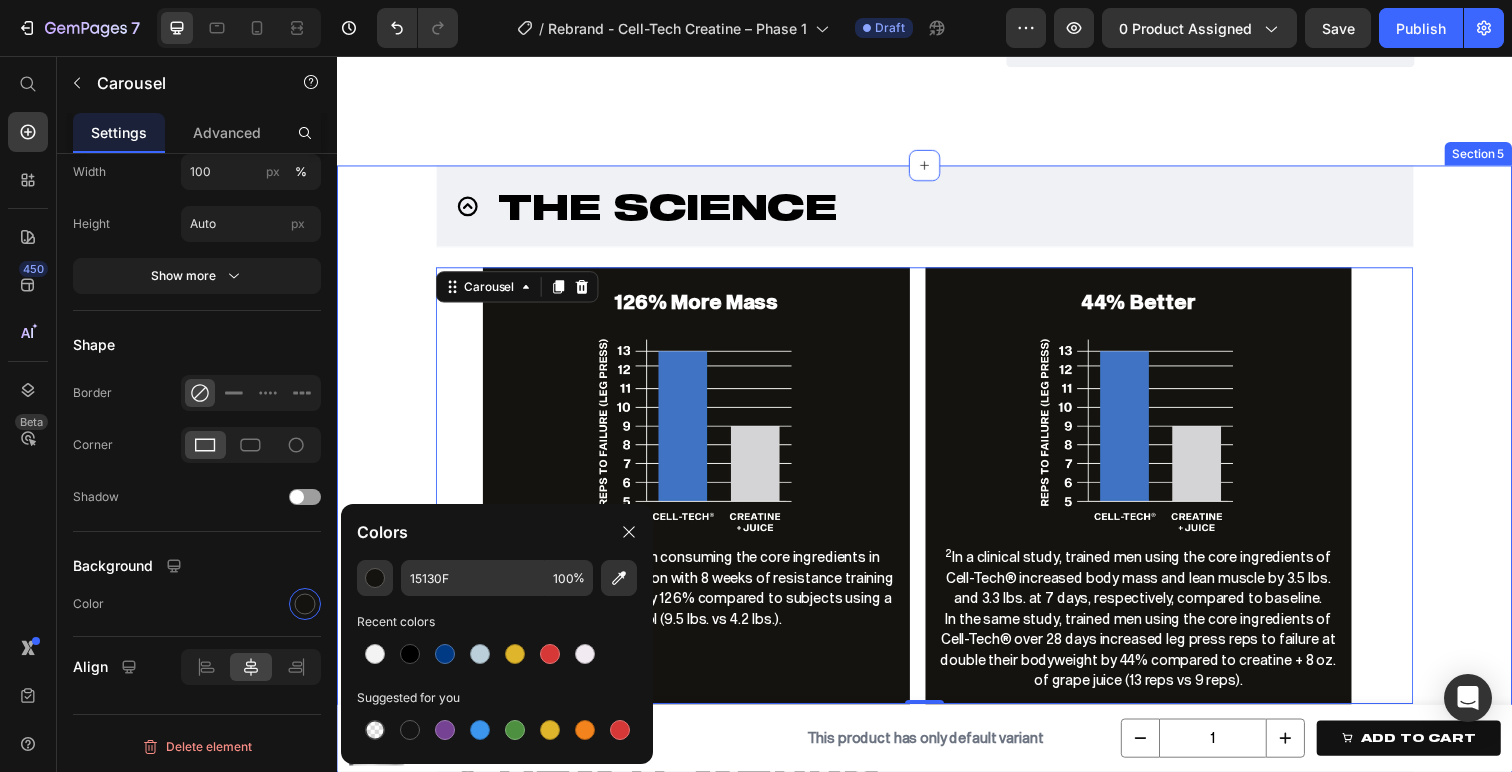 click on "the science
126% More Mass Heading Image 1 In a clinical study, men consuming the core ingredients in Cell-Tech® in combination with 8 weeks of resistance training increased total mass by 126% compared to subjects using a control (9.5 lbs. vs 4.2 lbs.). Text Block Row 44% Better Heading Image 2 In a clinical study, trained men using the core ingredients of Cell-Tech® increased body mass and lean muscle by 3.5 lbs. and 3.3 lbs. at 7 days, respectively, compared to baseline. In the same study, trained men using the core ingredients of Cell-Tech® over 28 days increased leg press reps to failure at double their bodyweight by 44% compared to creatine + 8 oz. of grape juice (13 reps vs 9 reps). Text Block Row
Carousel   0
how it works
Key Ingredients
FAQs Accordion Section 5" at bounding box center (937, 578) 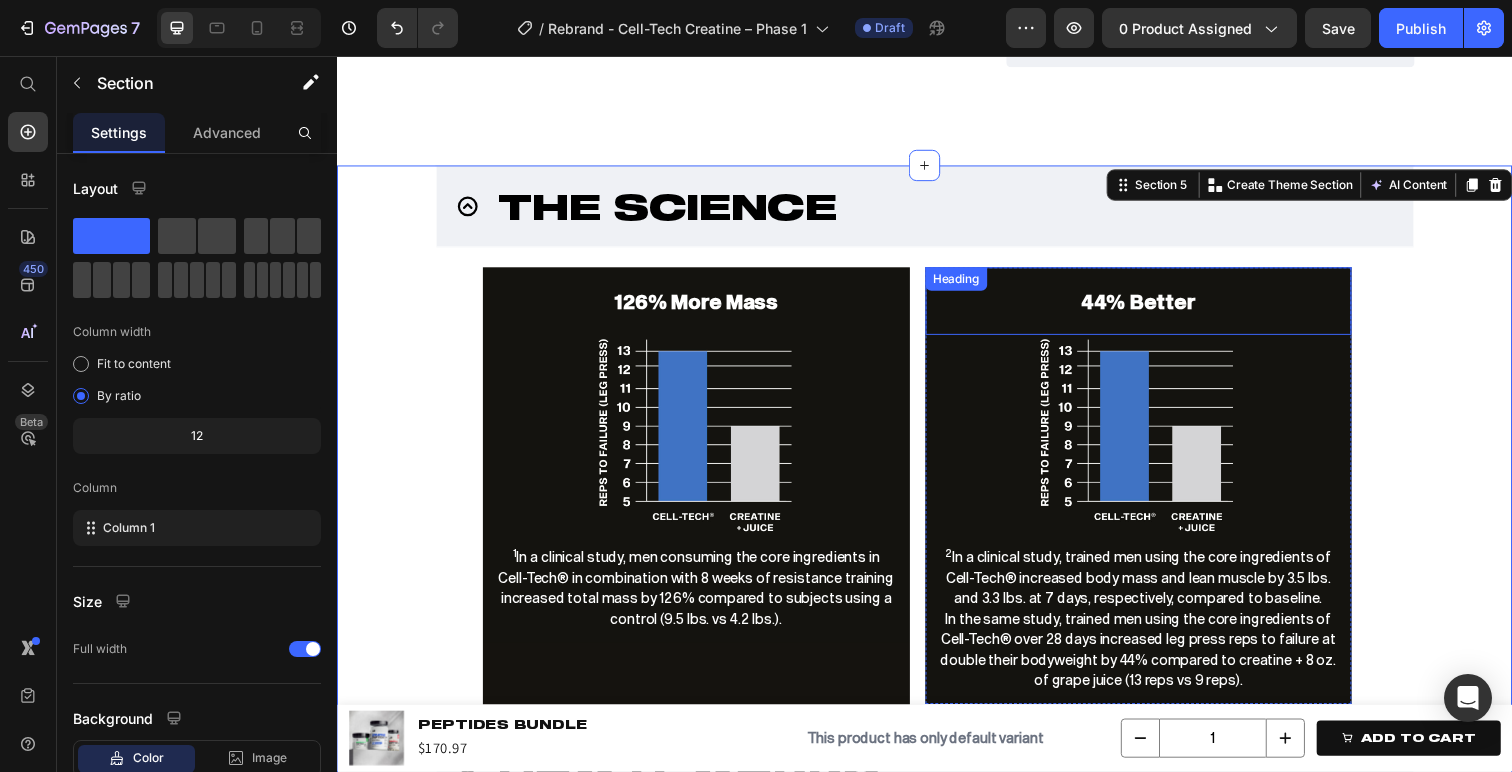 click on "44% Better" at bounding box center (1156, 306) 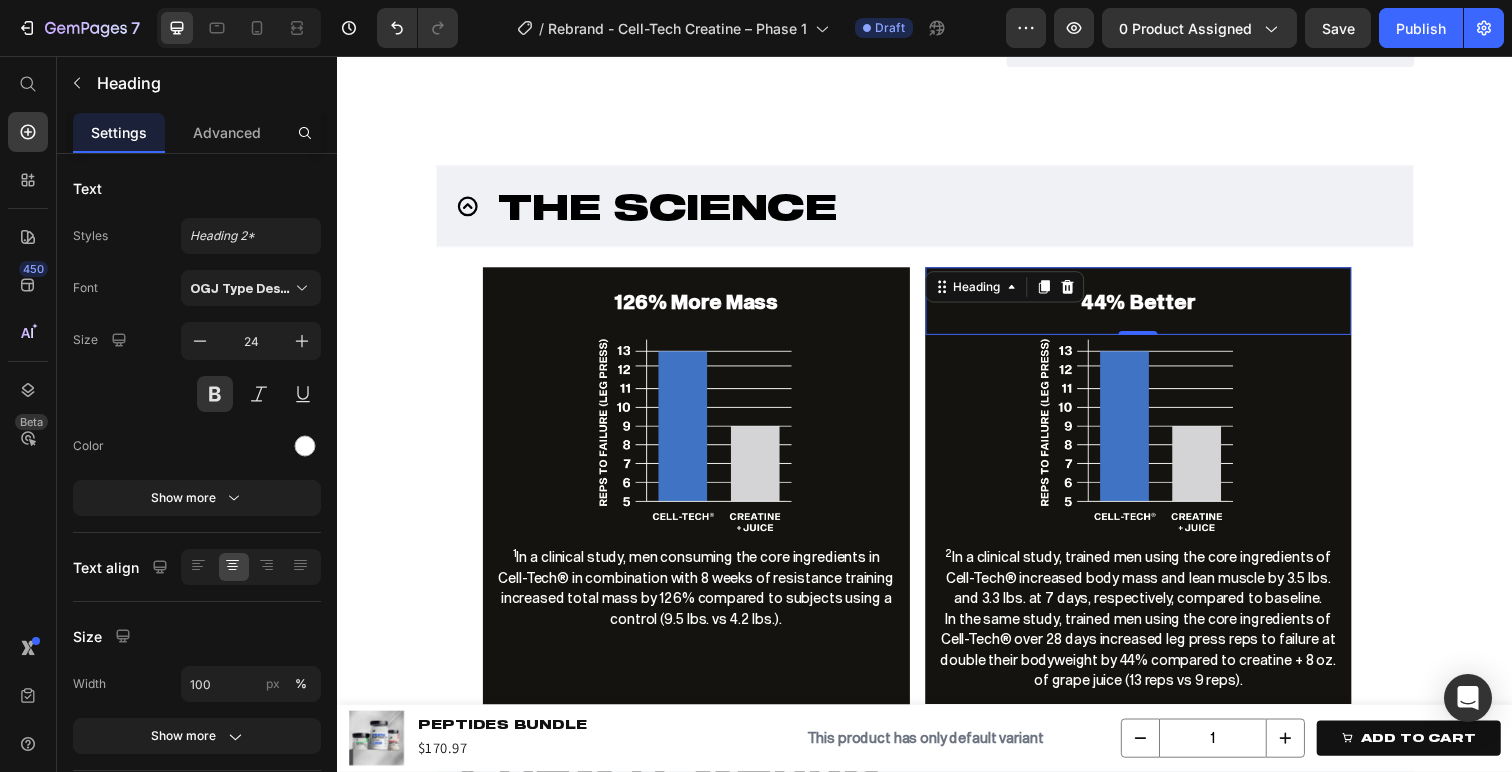 click on "44% Better" at bounding box center (1156, 306) 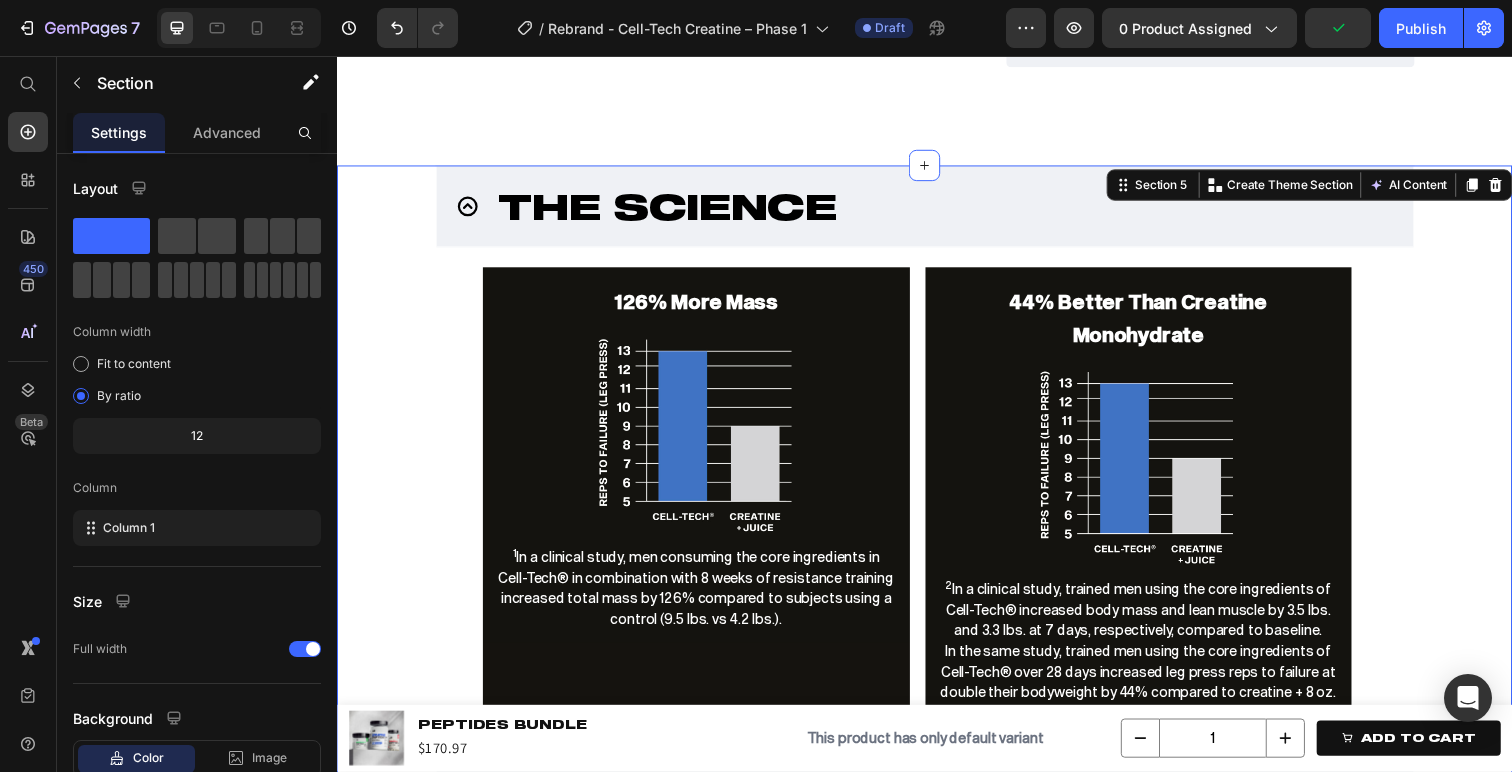 click on "the science
126% More Mass Heading Image 1 In a clinical study, men consuming the core ingredients in Cell-Tech® in combination with 8 weeks of resistance training increased total mass by 126% compared to subjects using a control (9.5 lbs. vs 4.2 lbs.). Text Block Row ⁠⁠⁠⁠⁠⁠⁠ 44% Better Than Creatine Monohydrate Heading Image 2 In a clinical study, trained men using the core ingredients of Cell-Tech® increased body mass and lean muscle by 3.5 lbs. and 3.3 lbs. at 7 days, respectively, compared to baseline. In the same study, trained men using the core ingredients of Cell-Tech® over 28 days increased leg press reps to failure at double their bodyweight by 44% compared to creatine + 8 oz. of grape juice (13 reps vs 9 reps). Text Block Row
Carousel
how it works
Key Ingredients
FAQs Accordion Section 5   Create Theme Section AI Content" at bounding box center (937, 595) 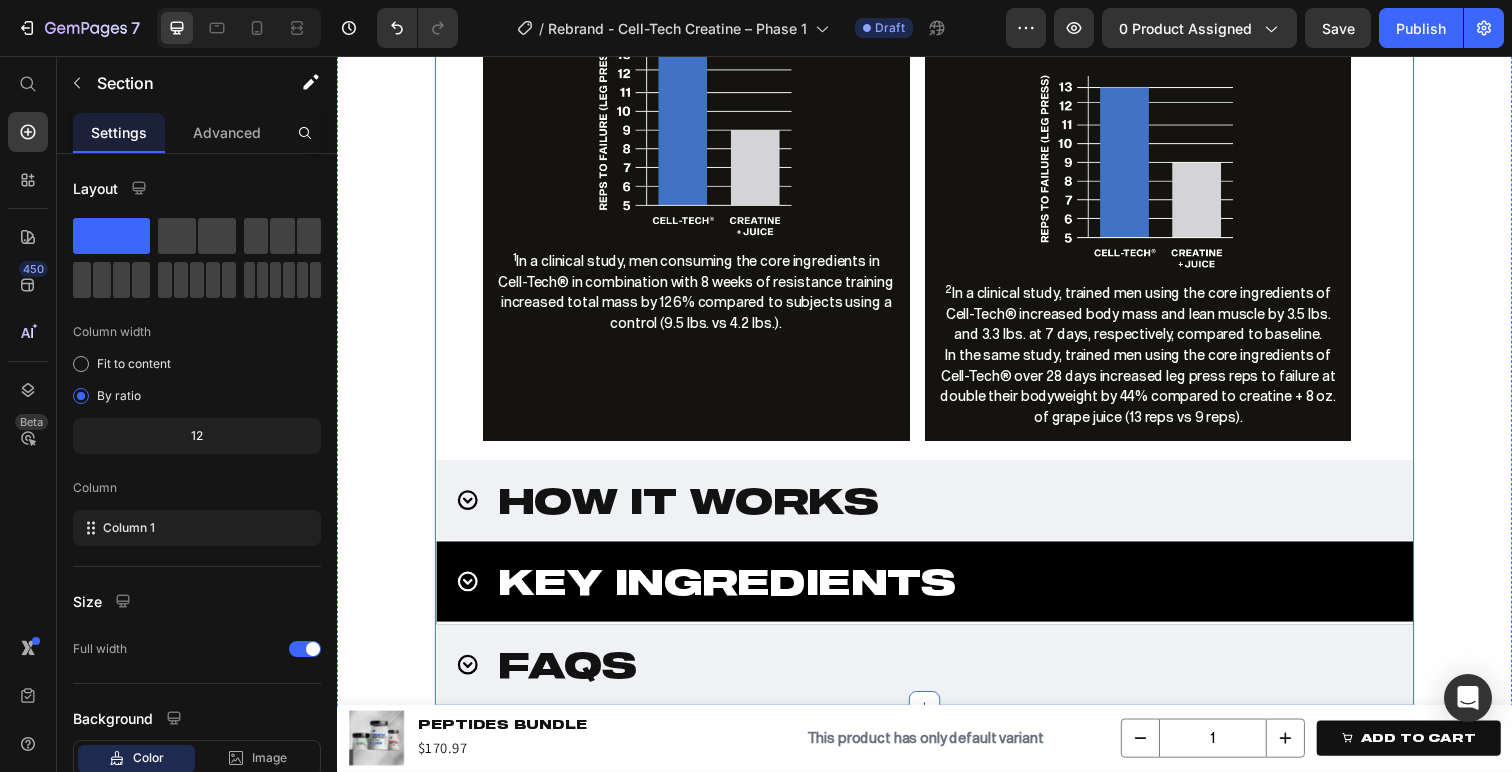 scroll, scrollTop: 3007, scrollLeft: 0, axis: vertical 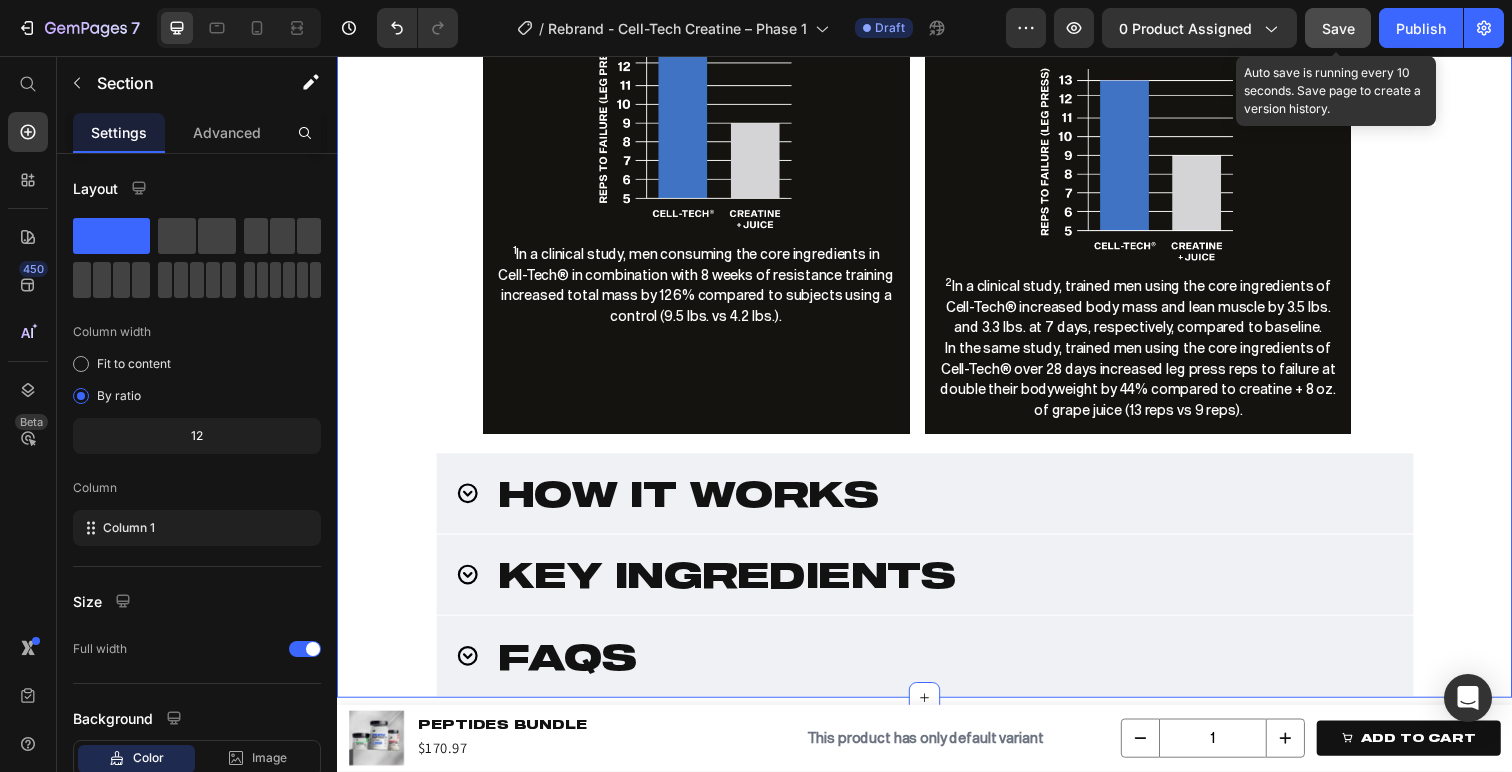 click on "Save" at bounding box center [1338, 28] 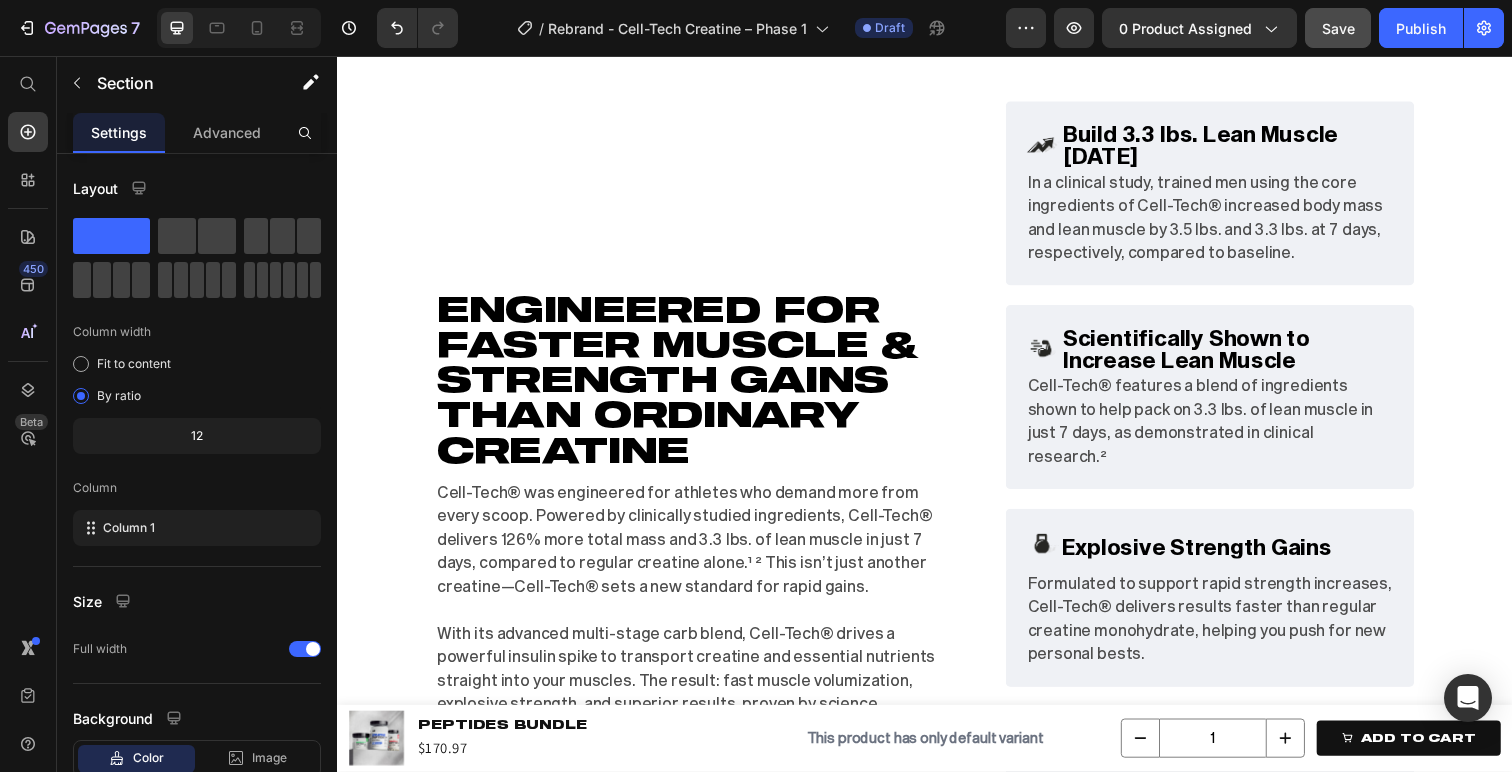 scroll, scrollTop: 1727, scrollLeft: 0, axis: vertical 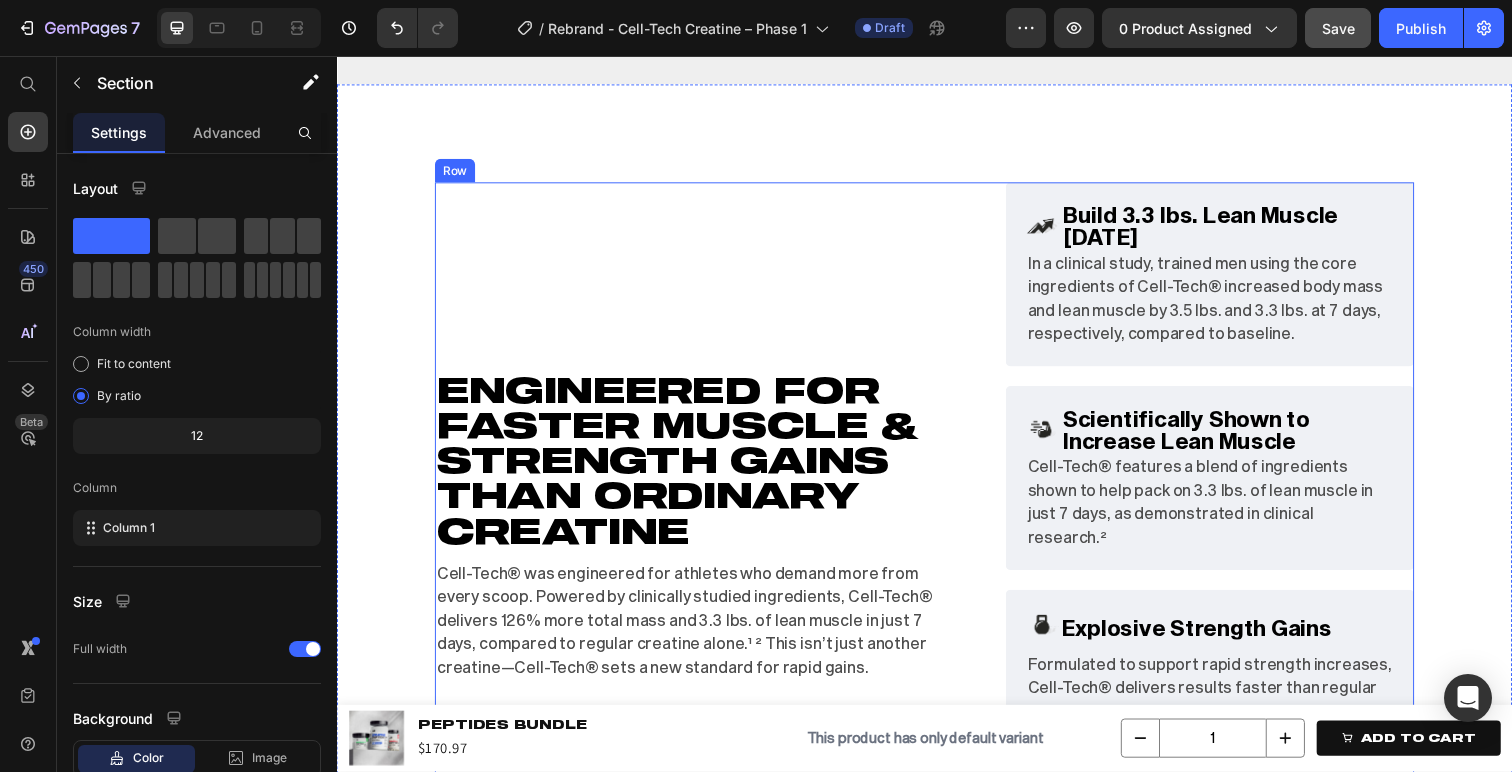 click on "Engineered for Faster Muscle & Strength Gains Than Ordinary Creatine Heading Cell-Tech® was engineered for athletes who demand more from every scoop. Powered by clinically studied ingredients, Cell-Tech® delivers 126% more total mass and 3.3 lbs. of lean muscle in just 7 days, compared to regular creatine alone.¹ ² This isn’t just another creatine—Cell-Tech® sets a new standard for rapid gains.   With its advanced multi-stage carb blend, Cell-Tech® drives a powerful insulin spike to transport creatine and essential nutrients straight into your muscles. The result: fast muscle volumization, explosive strength, and superior results, proven by science. Text Block Row" at bounding box center [728, 600] 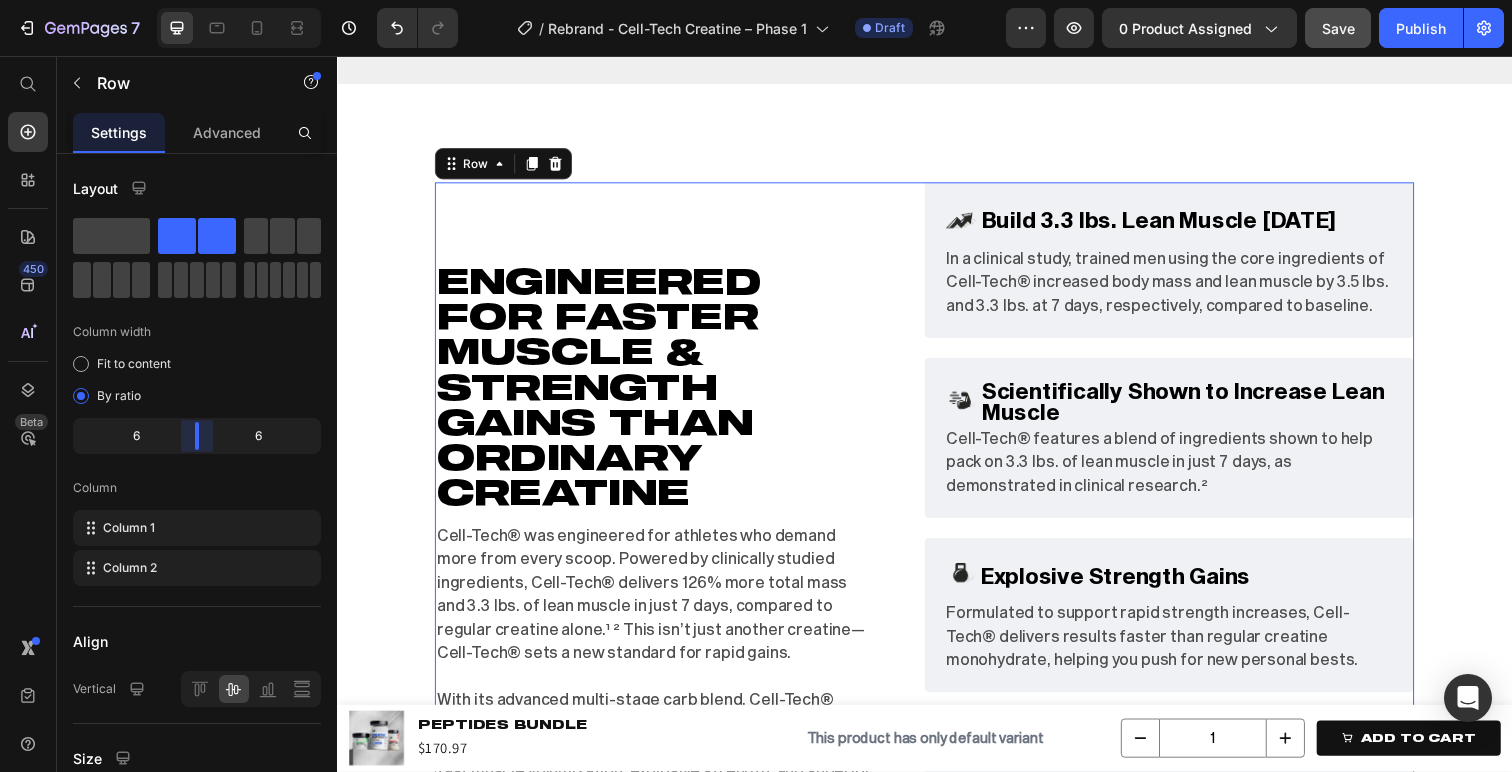 drag, startPoint x: 213, startPoint y: 427, endPoint x: 202, endPoint y: 428, distance: 11.045361 